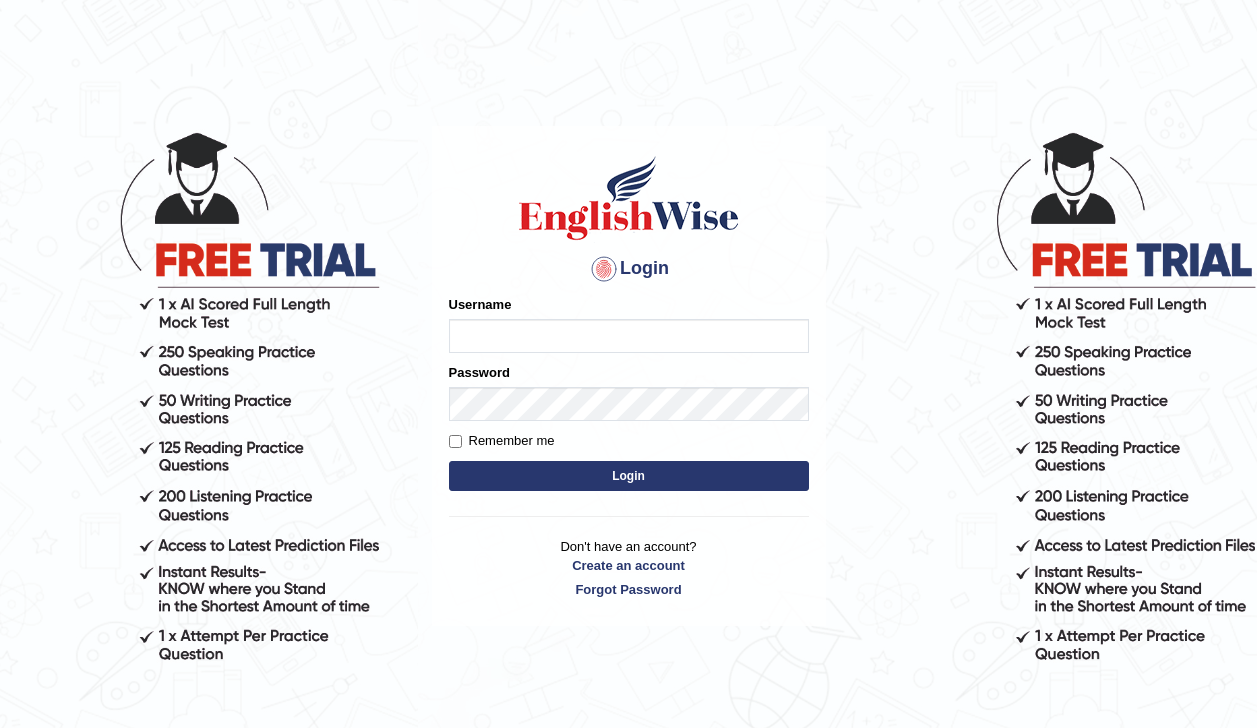 scroll, scrollTop: 0, scrollLeft: 0, axis: both 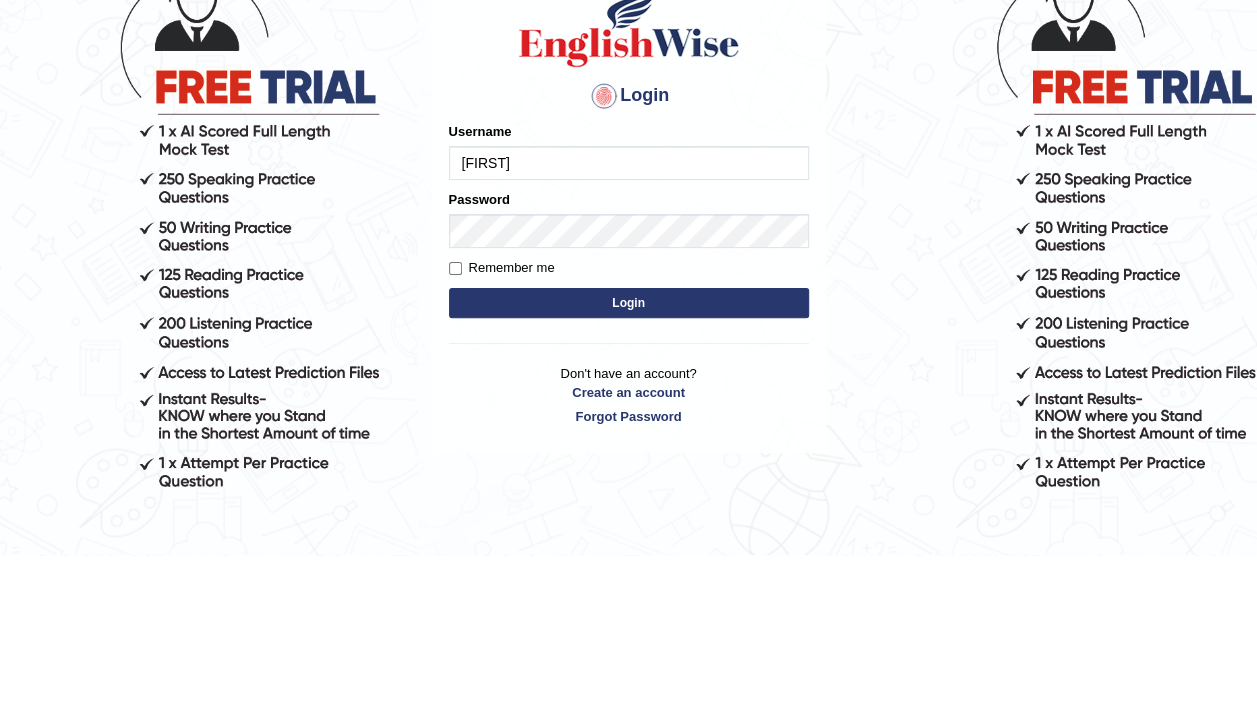 type on "[FIRST]" 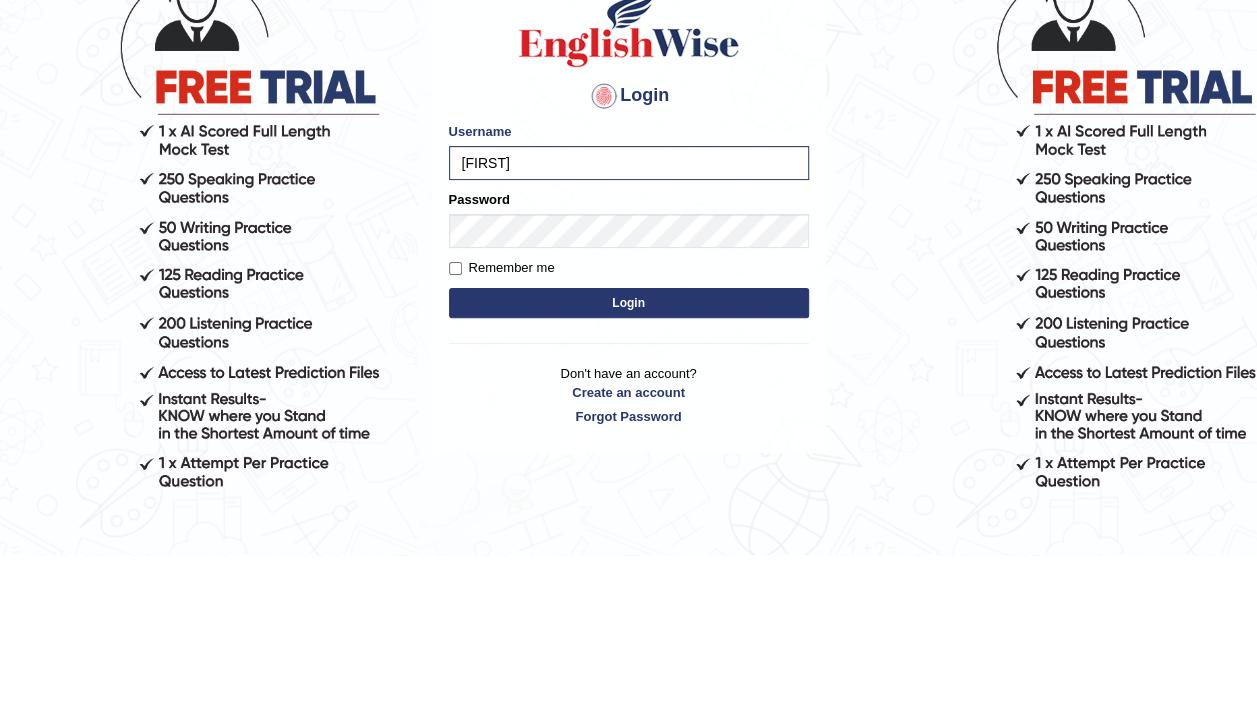 click on "Login" at bounding box center (629, 476) 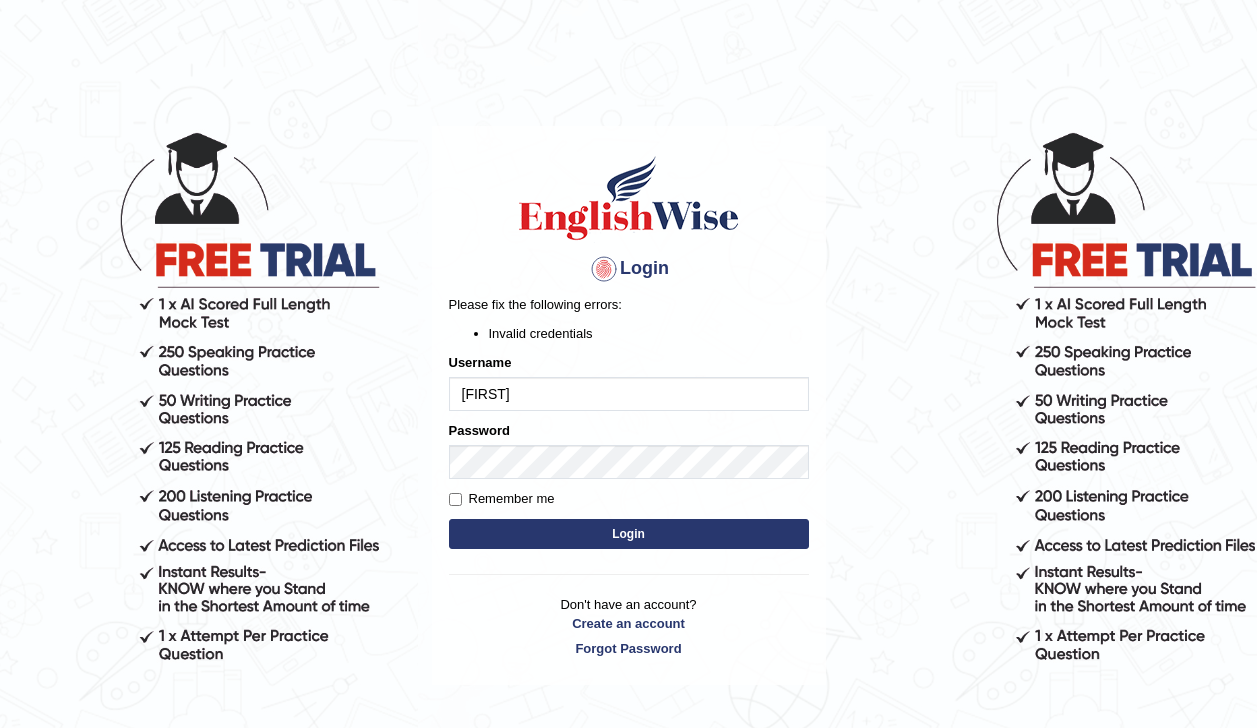 scroll, scrollTop: 0, scrollLeft: 0, axis: both 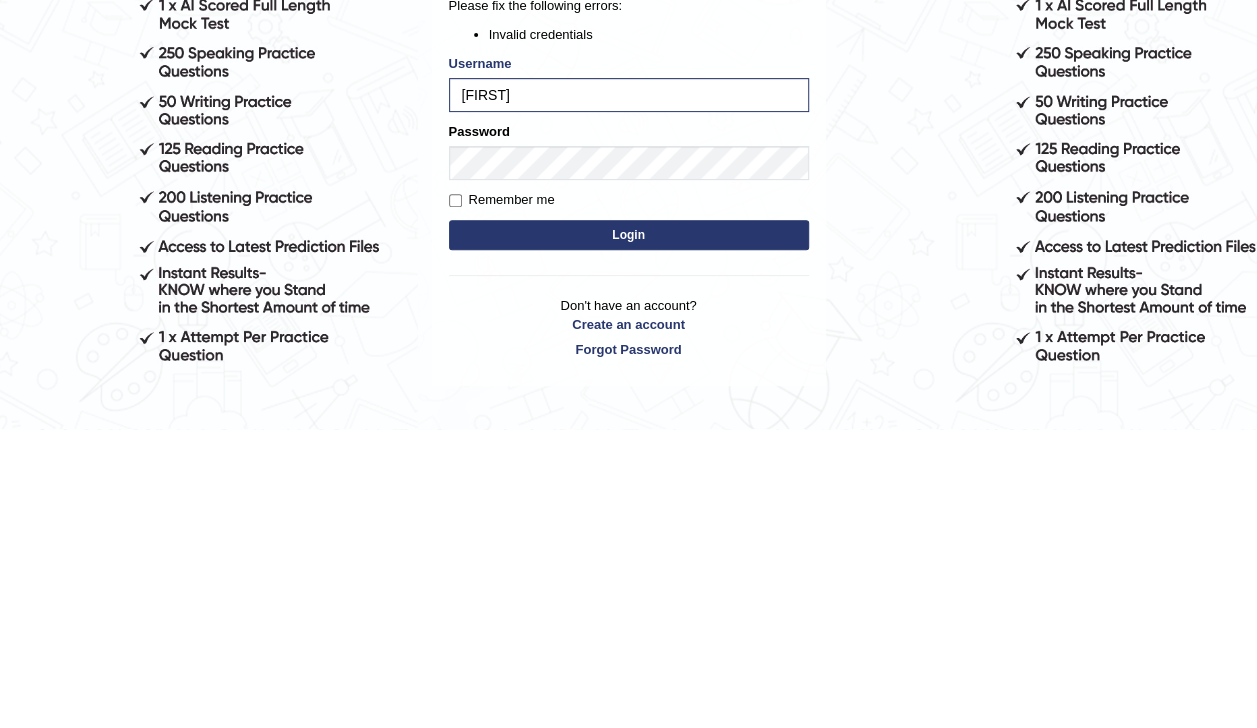 click on "Login" at bounding box center (629, 534) 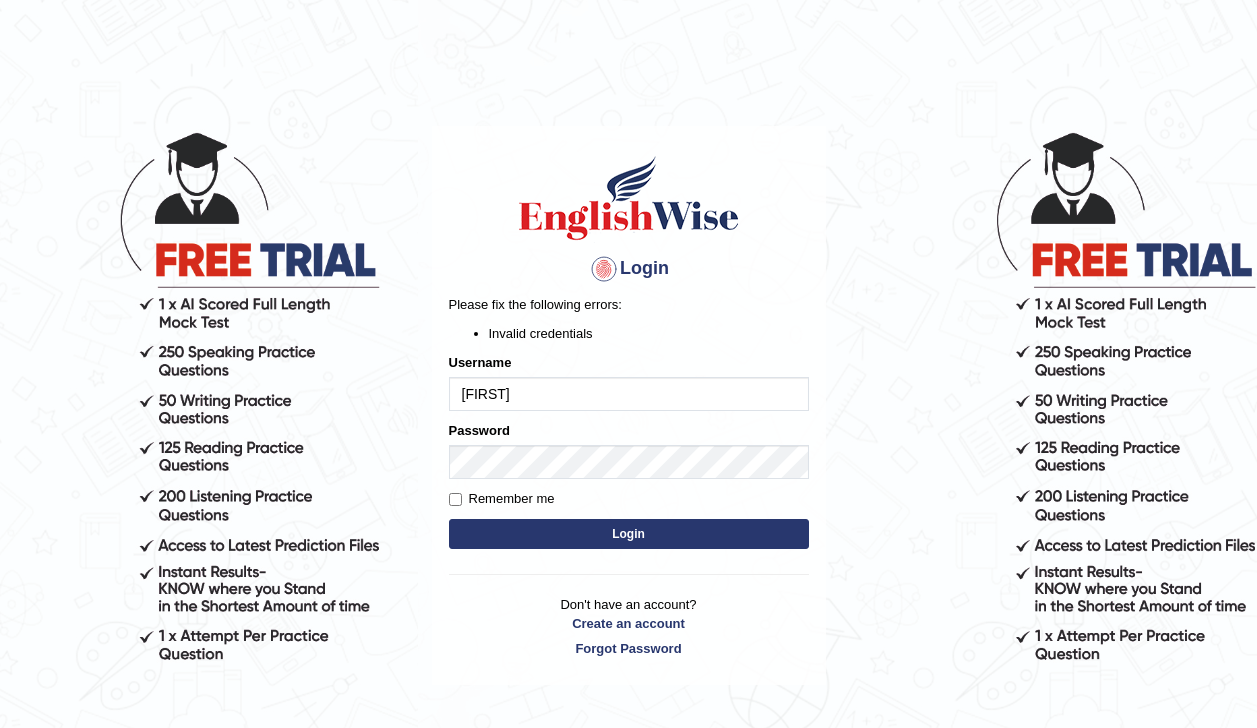 scroll, scrollTop: 0, scrollLeft: 0, axis: both 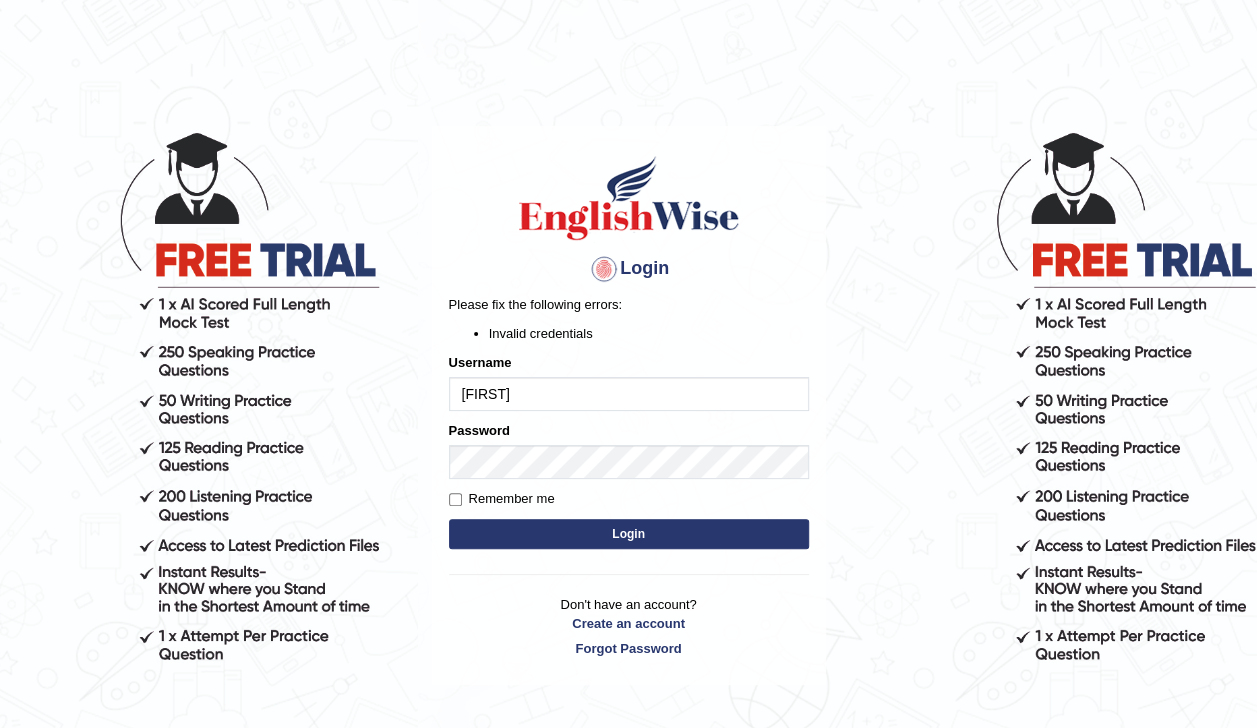 click on "Login" at bounding box center (629, 534) 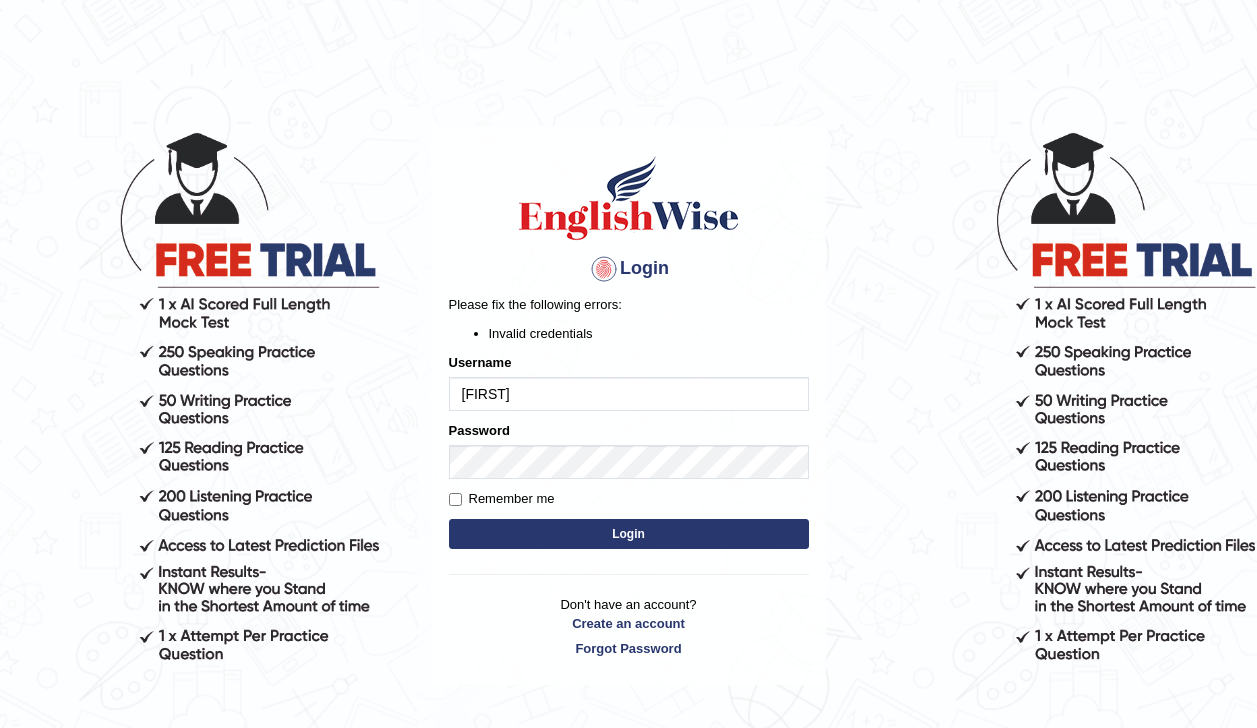 scroll, scrollTop: 0, scrollLeft: 0, axis: both 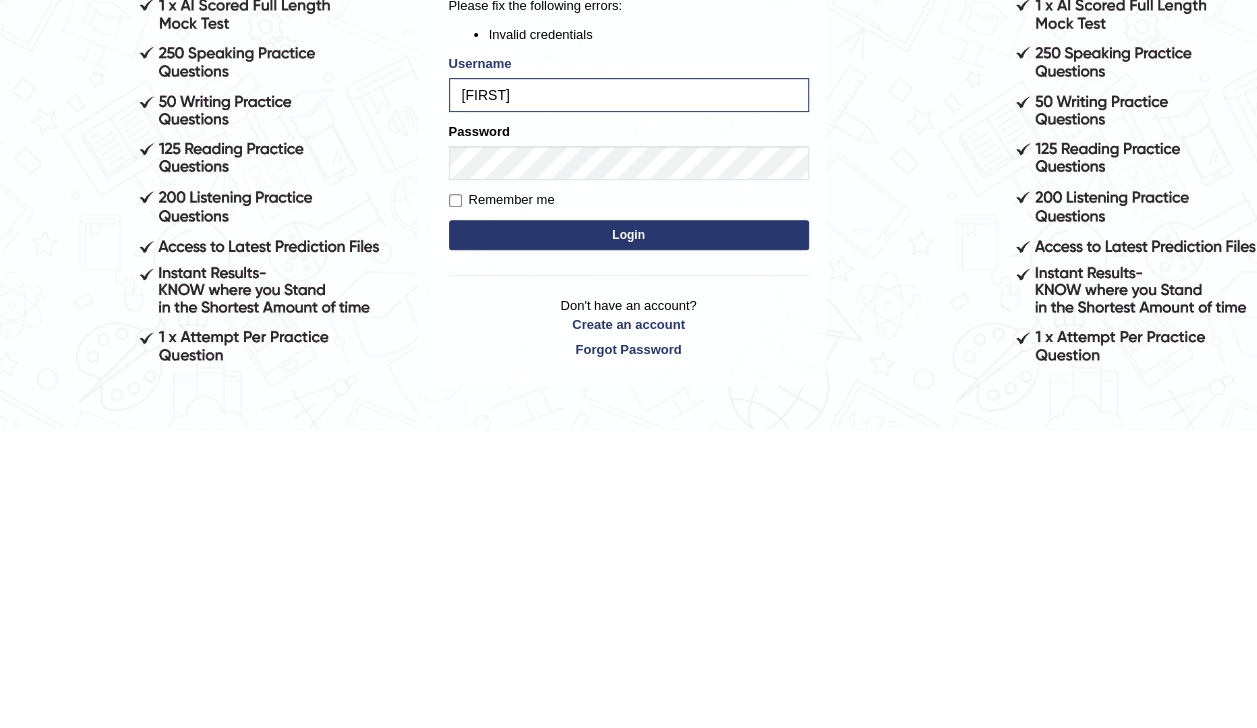click on "Login" at bounding box center (629, 534) 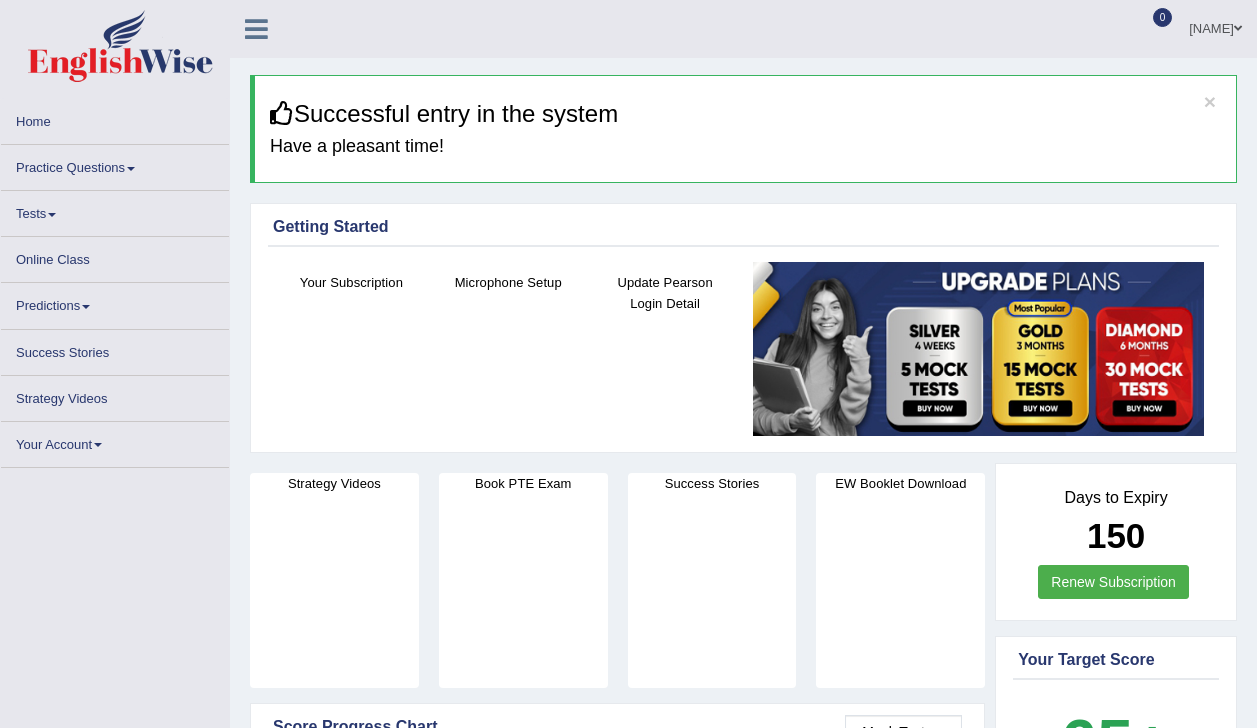 scroll, scrollTop: 0, scrollLeft: 0, axis: both 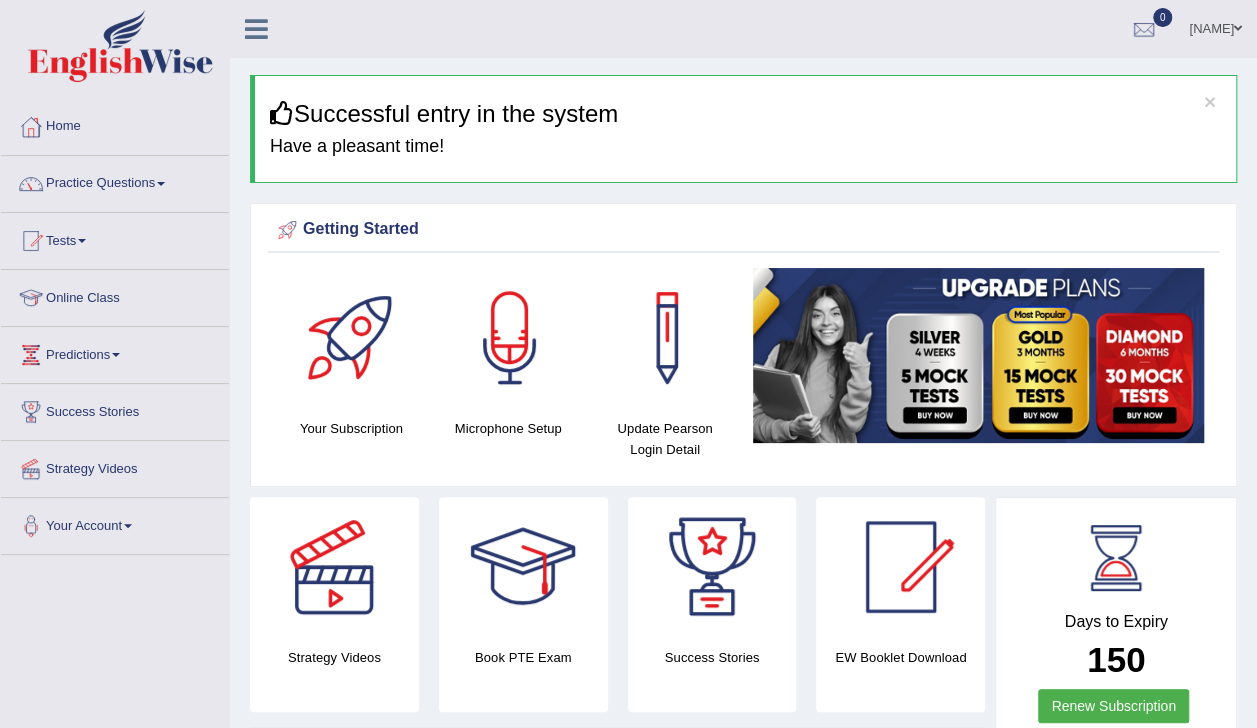 click on "Practice Questions" at bounding box center [115, 181] 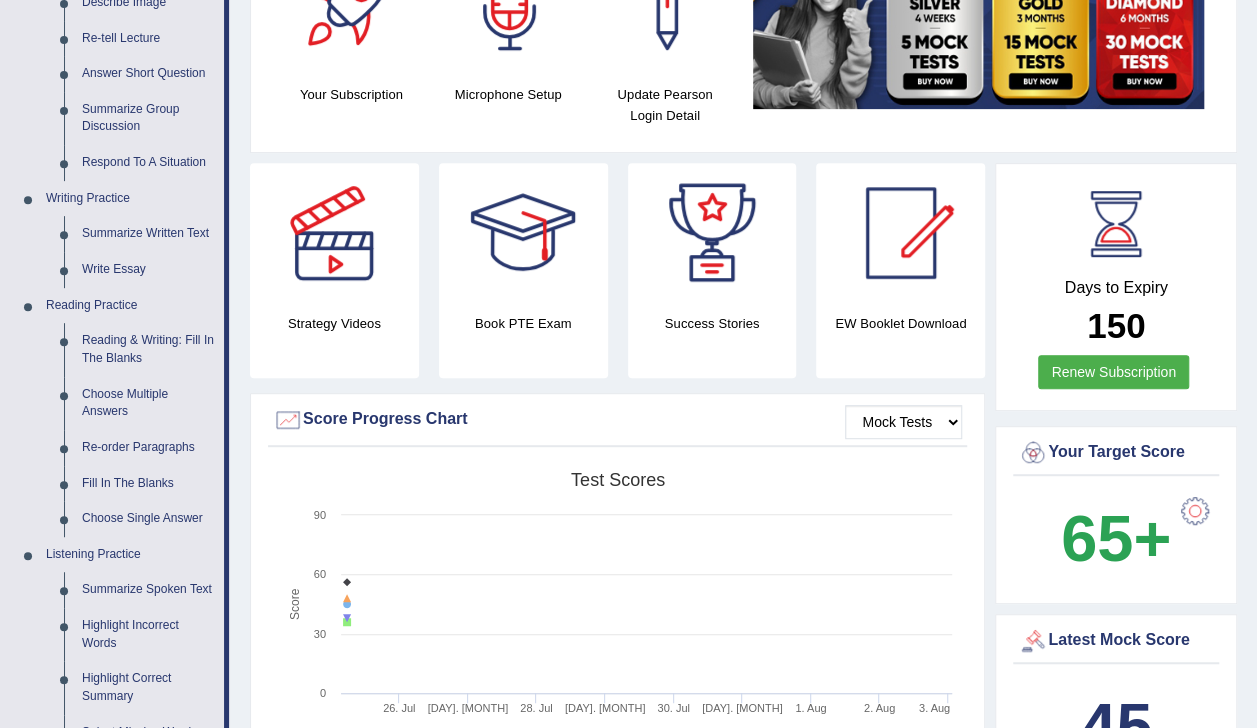 scroll, scrollTop: 339, scrollLeft: 0, axis: vertical 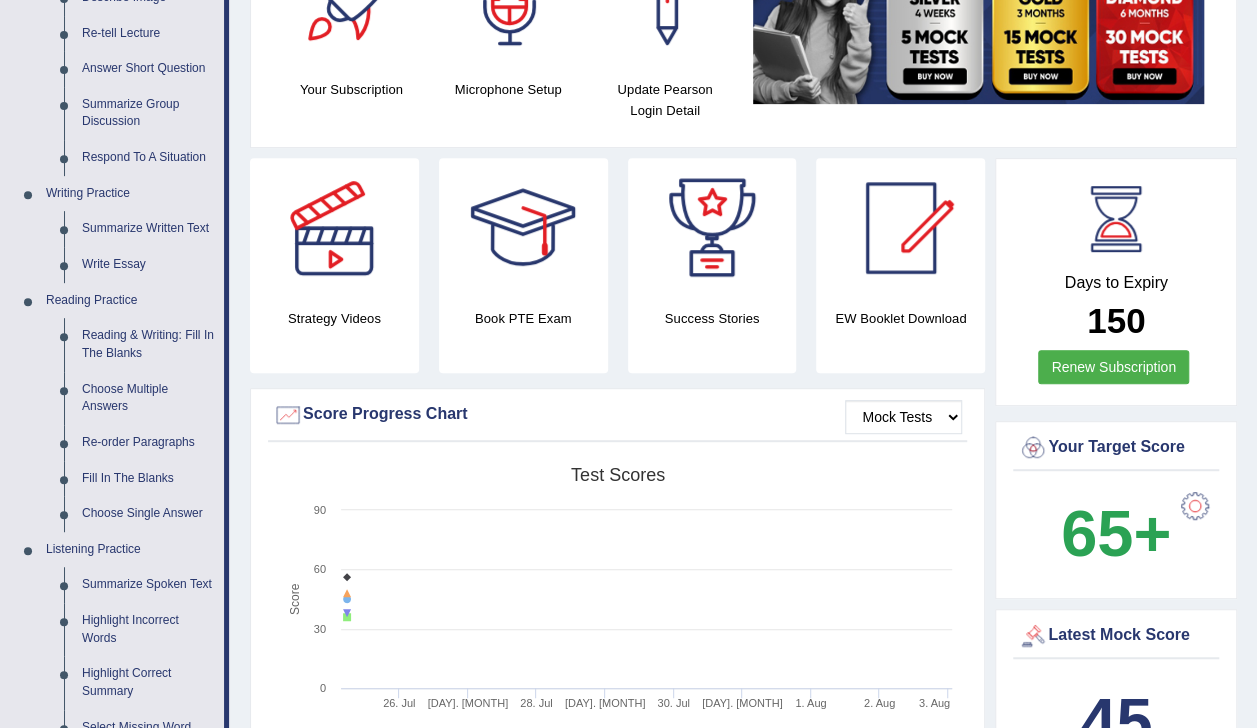 click on "Reading & Writing: Fill In The Blanks" at bounding box center (148, 344) 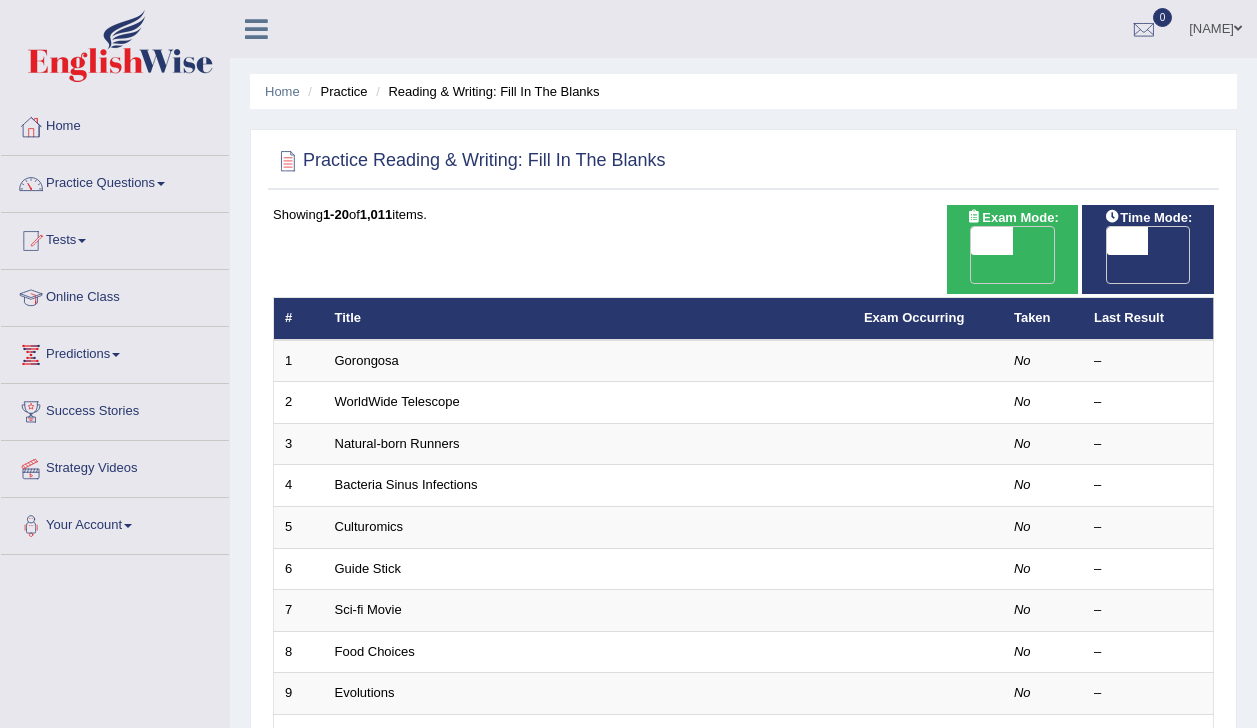 scroll, scrollTop: 0, scrollLeft: 0, axis: both 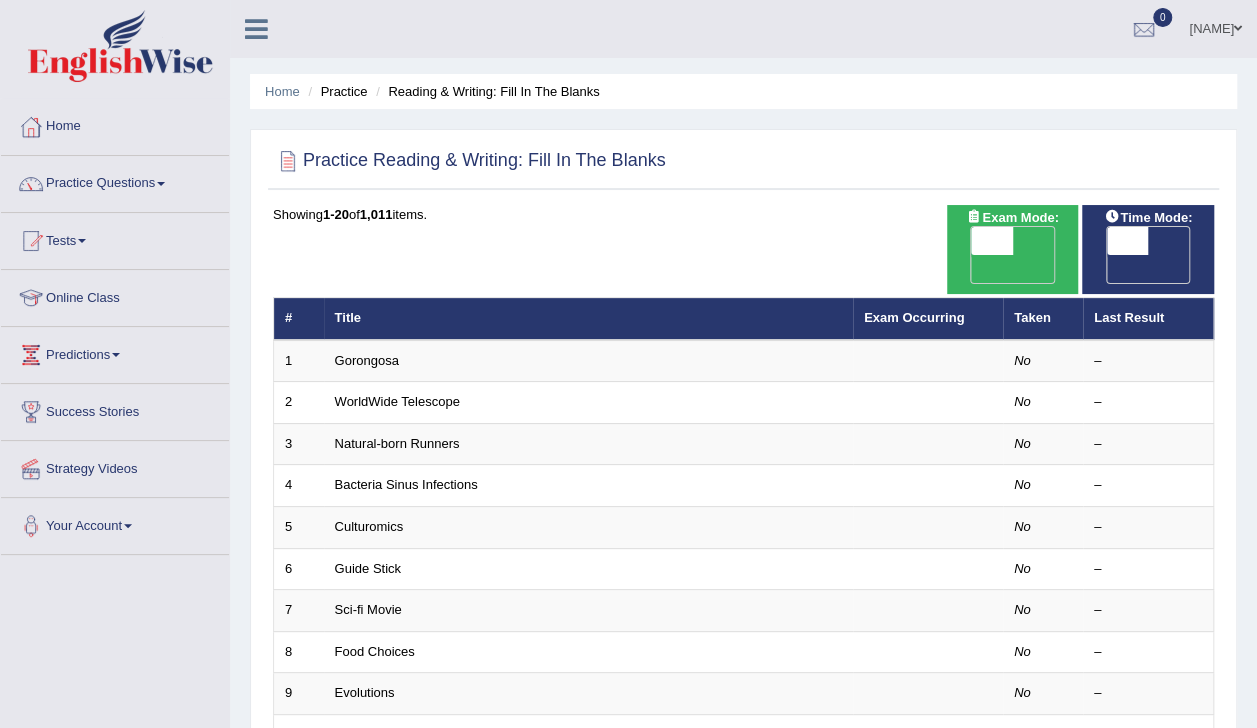 click on "OFF" at bounding box center [951, 269] 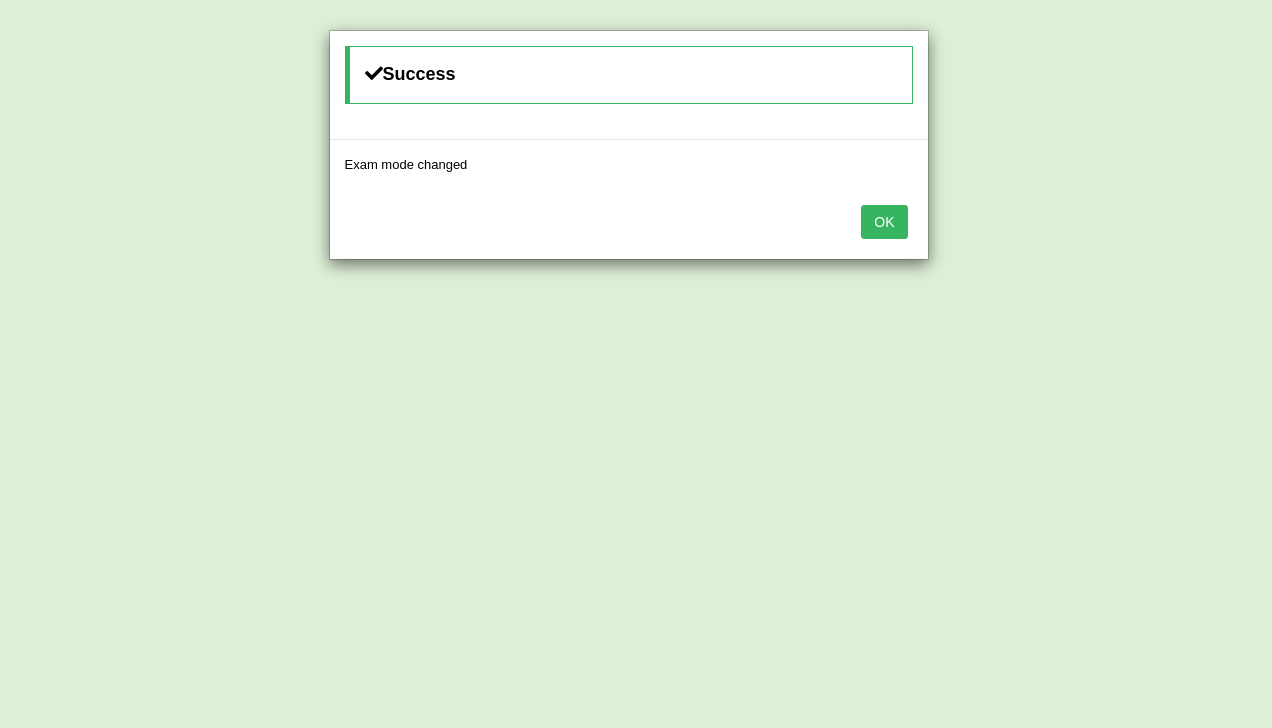click on "Success Exam mode changed OK" at bounding box center (636, 364) 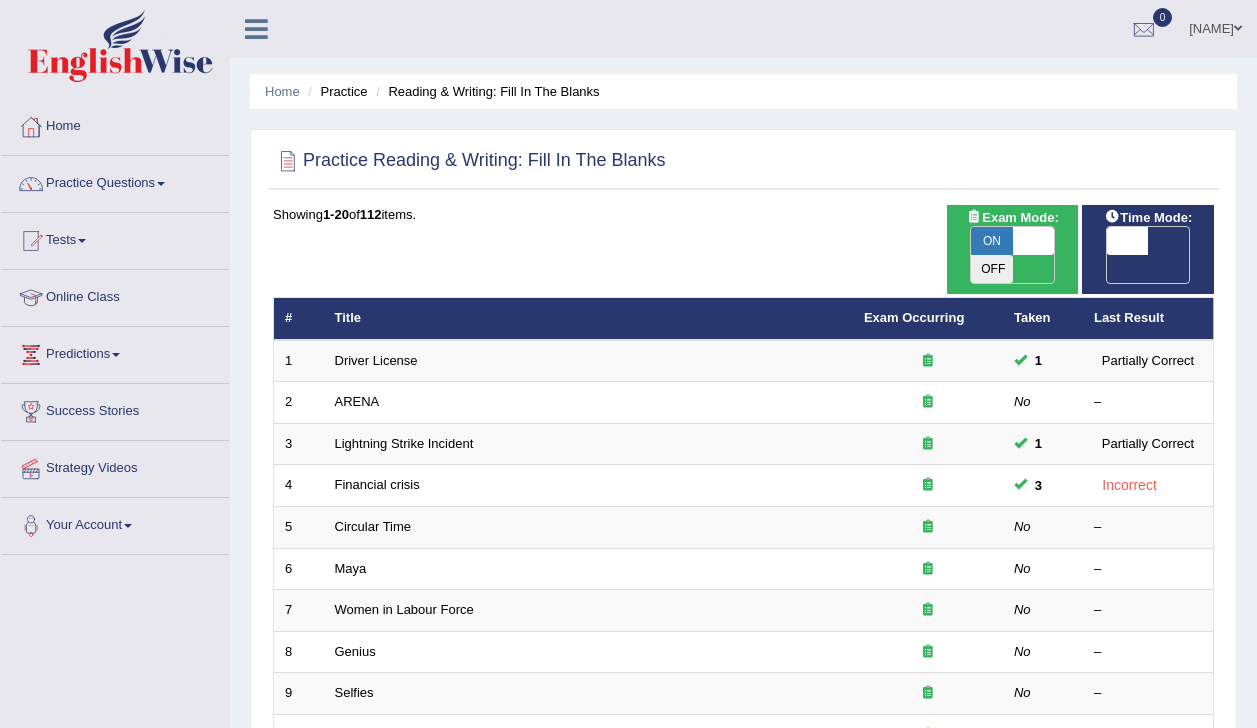 scroll, scrollTop: 0, scrollLeft: 0, axis: both 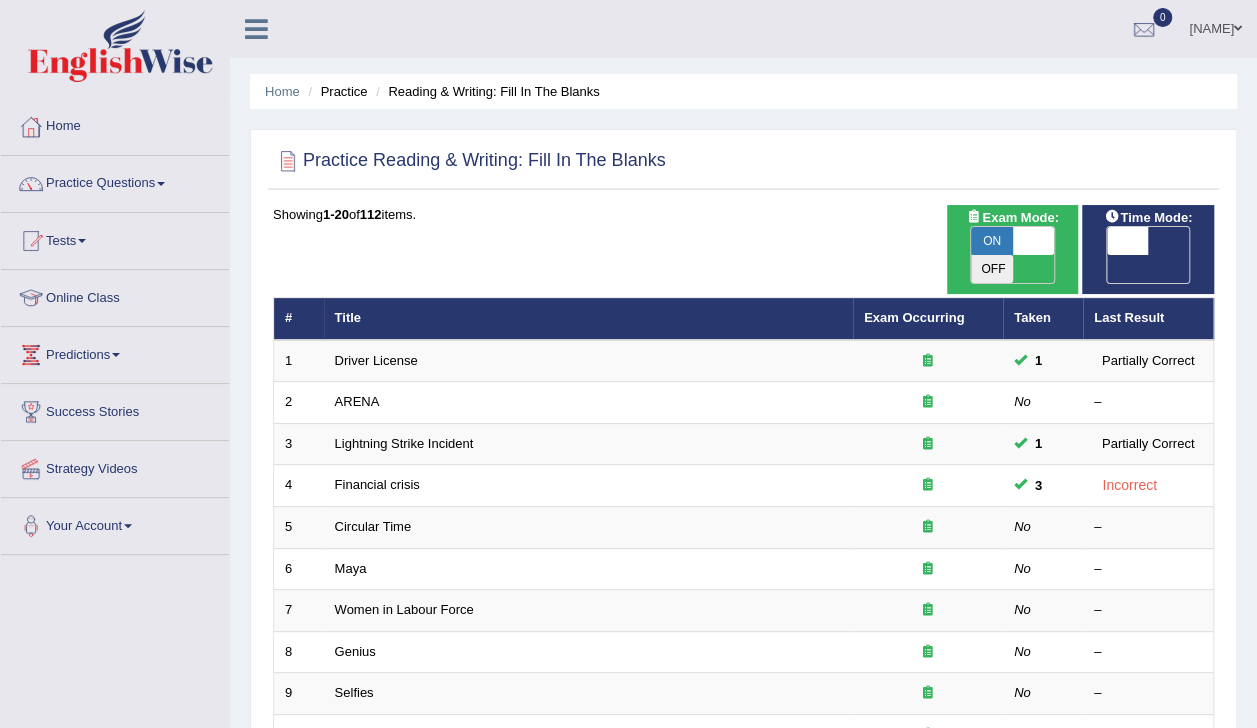 click on "OFF" at bounding box center (1086, 269) 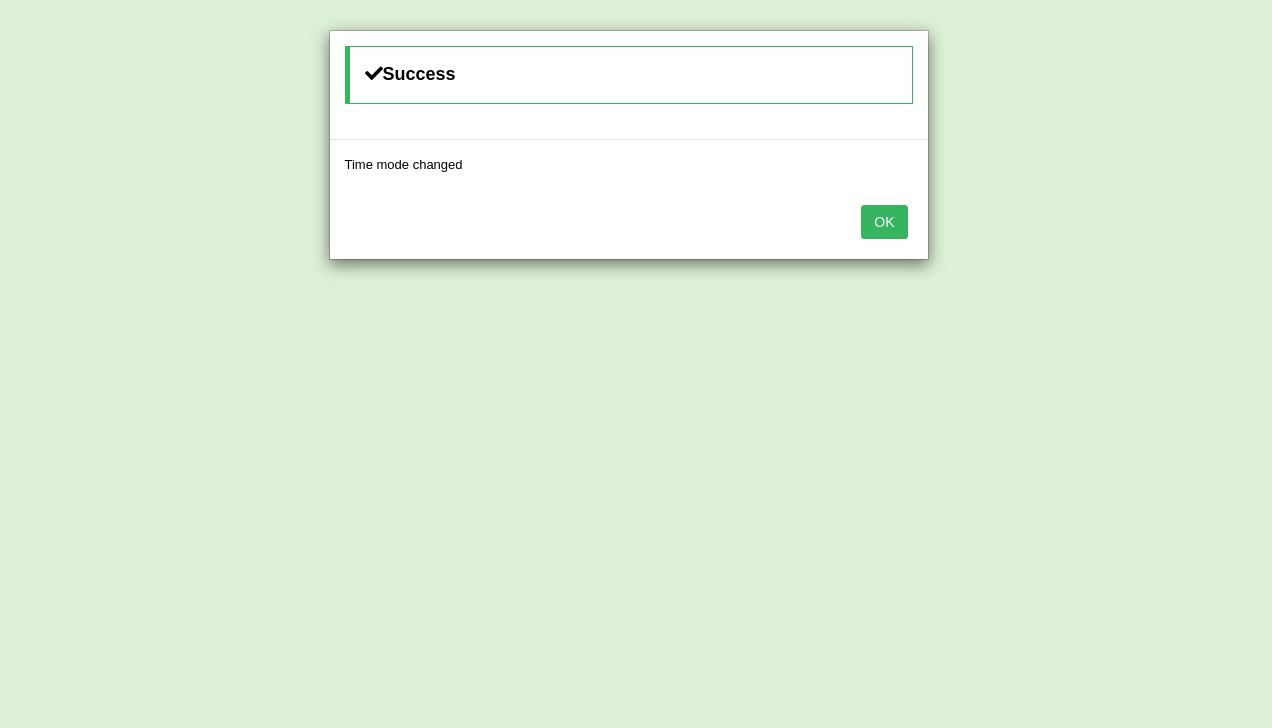 click on "OK" at bounding box center (884, 222) 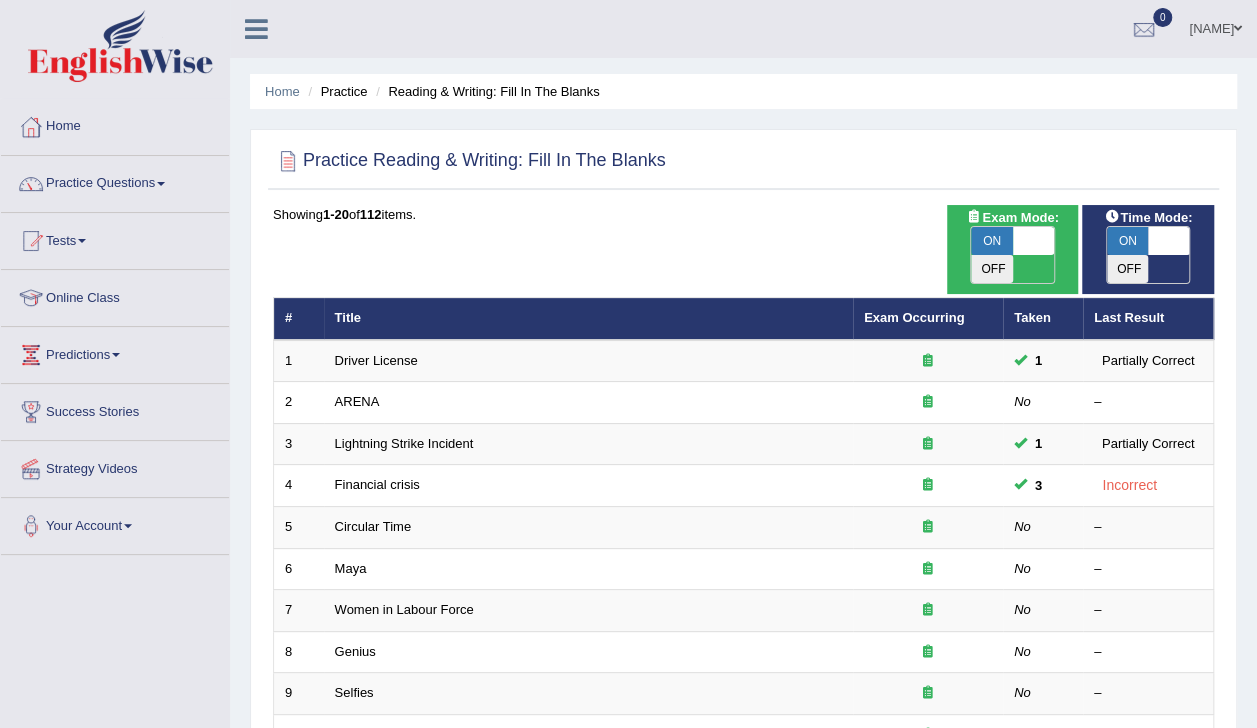 click on "Driver License" at bounding box center (376, 360) 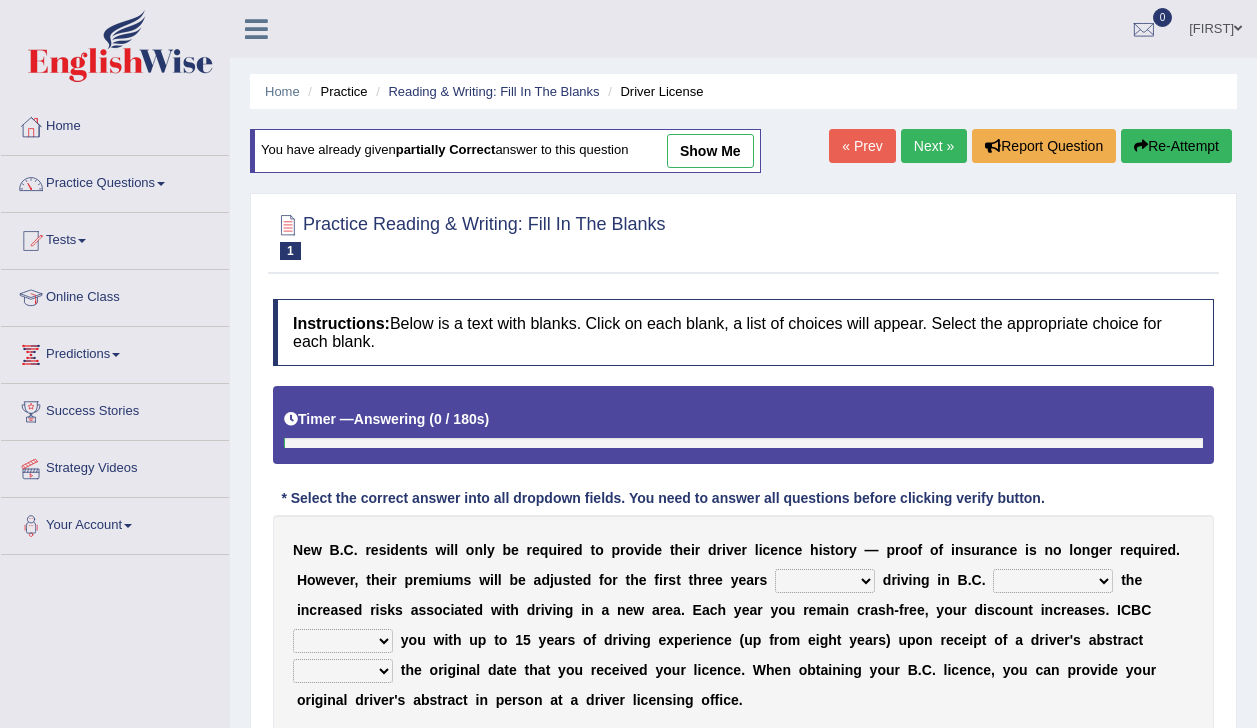 scroll, scrollTop: 0, scrollLeft: 0, axis: both 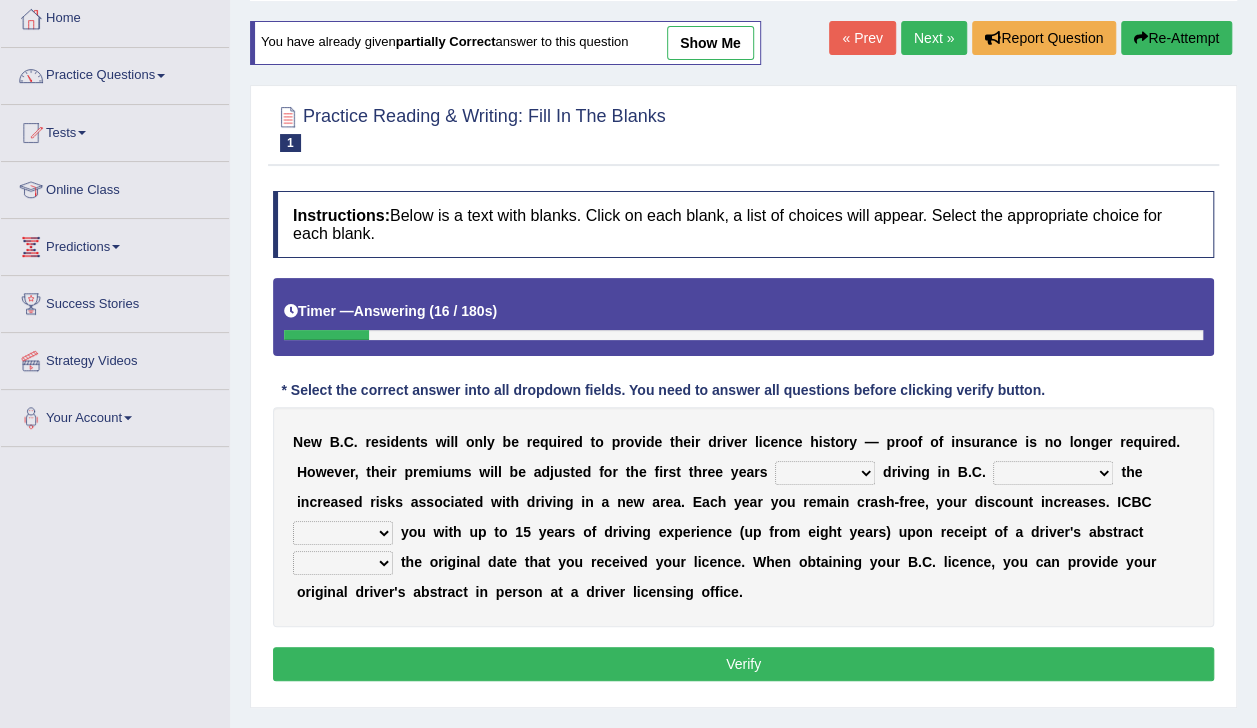 click on "within among against of" at bounding box center [825, 473] 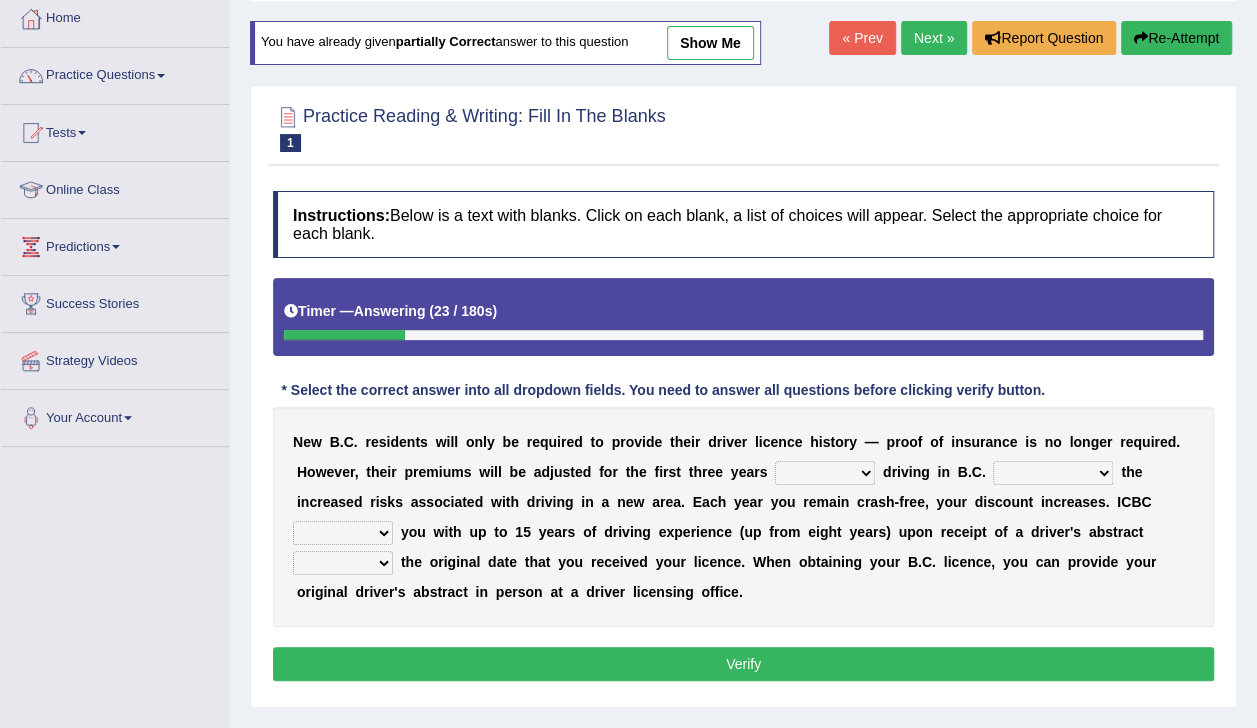 select on "of" 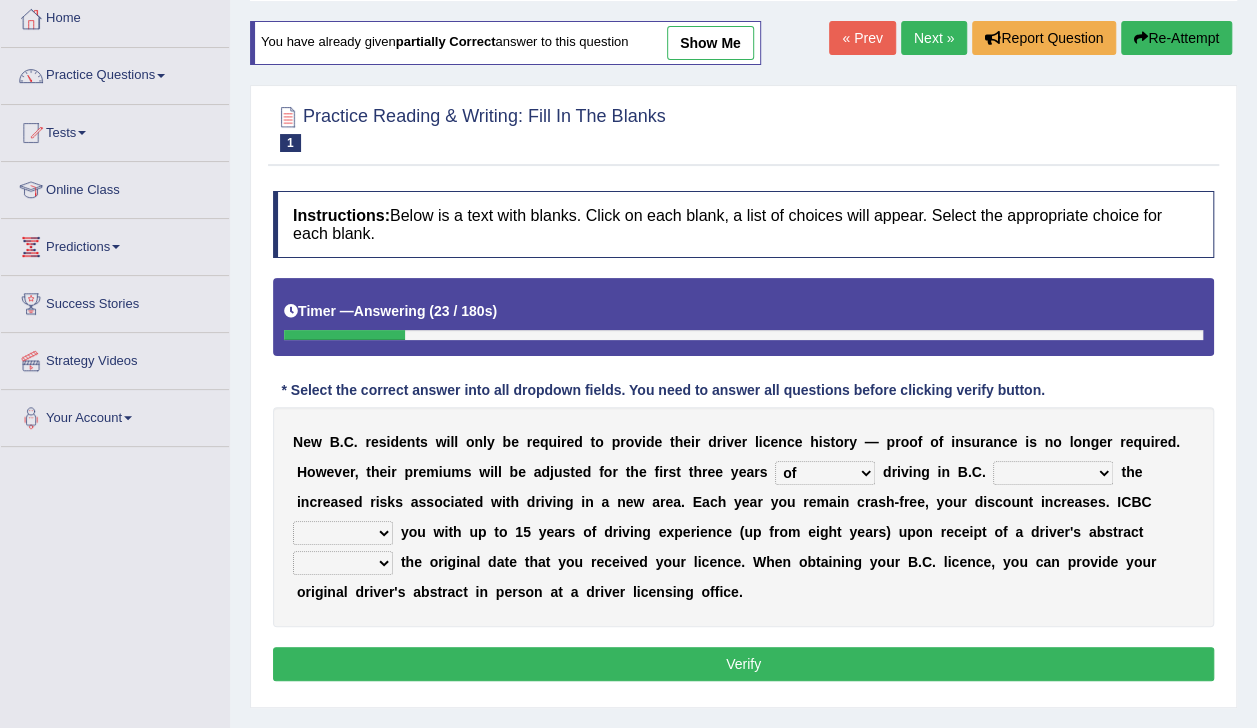 click on "within among against of" at bounding box center [825, 473] 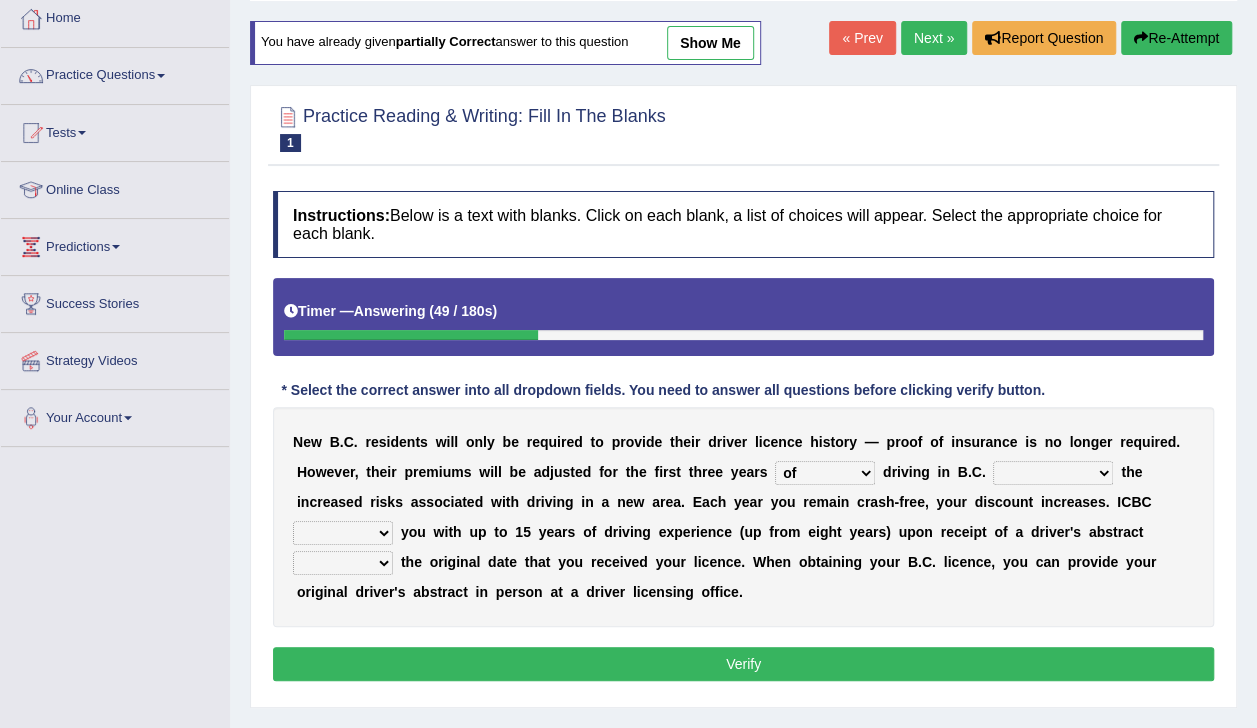 click on "depending on as for due to thanks to" at bounding box center [1053, 473] 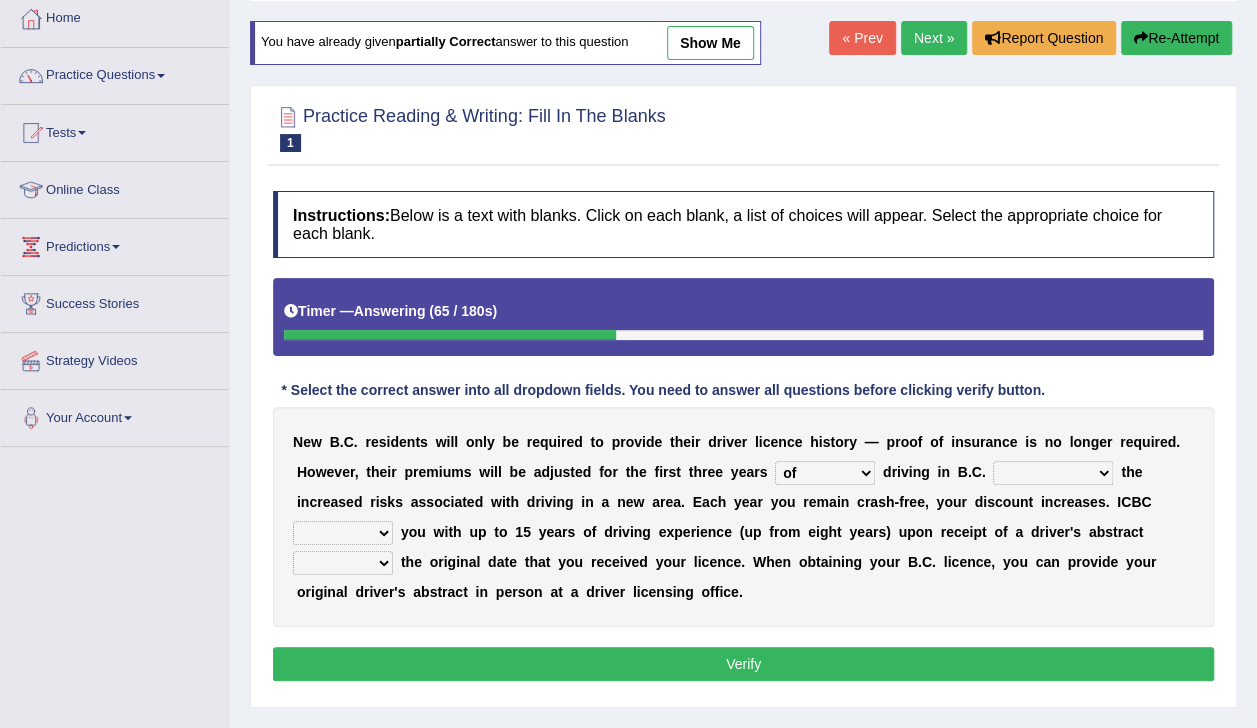 click on "depending on as for due to thanks to" at bounding box center [1053, 473] 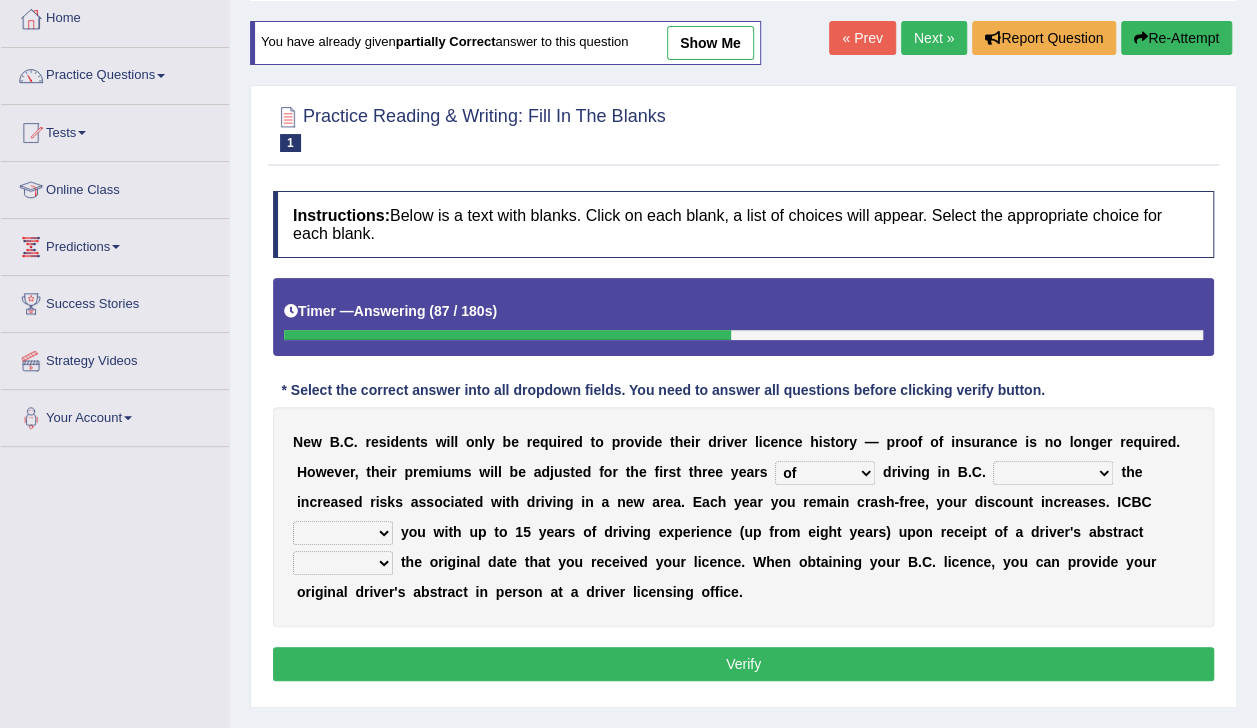 click on "depending on as for due to thanks to" at bounding box center (1053, 473) 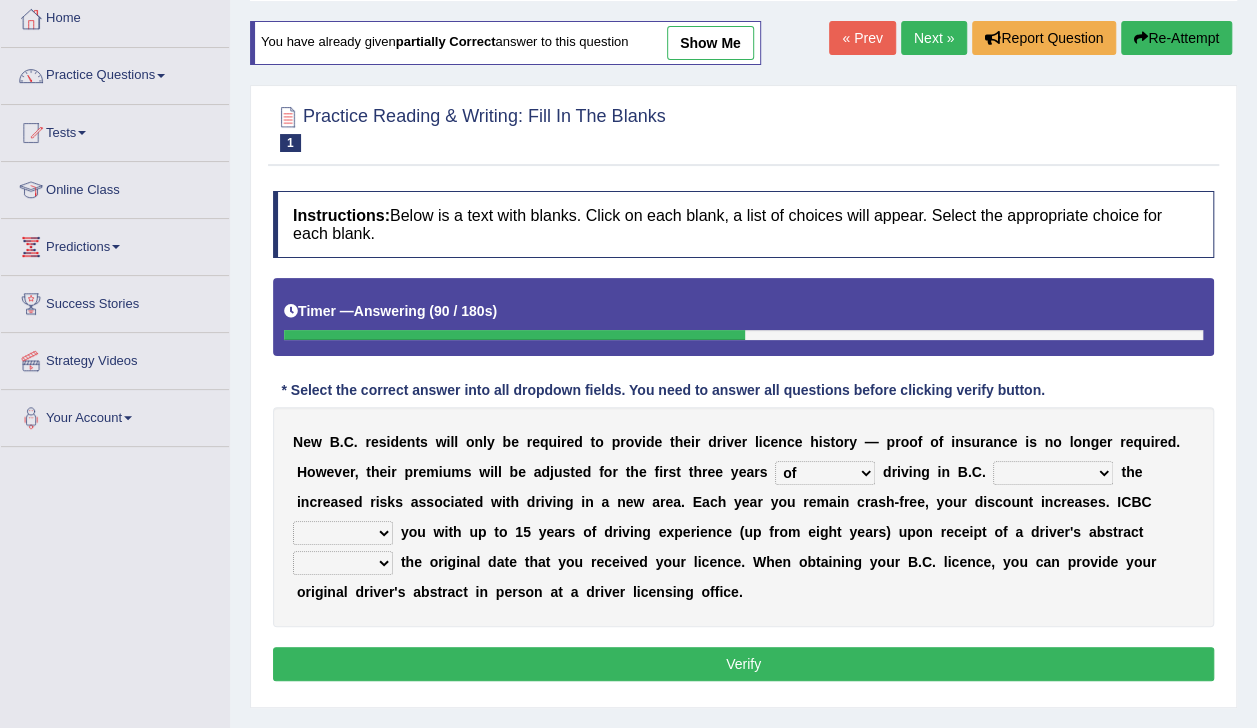 select on "depending on" 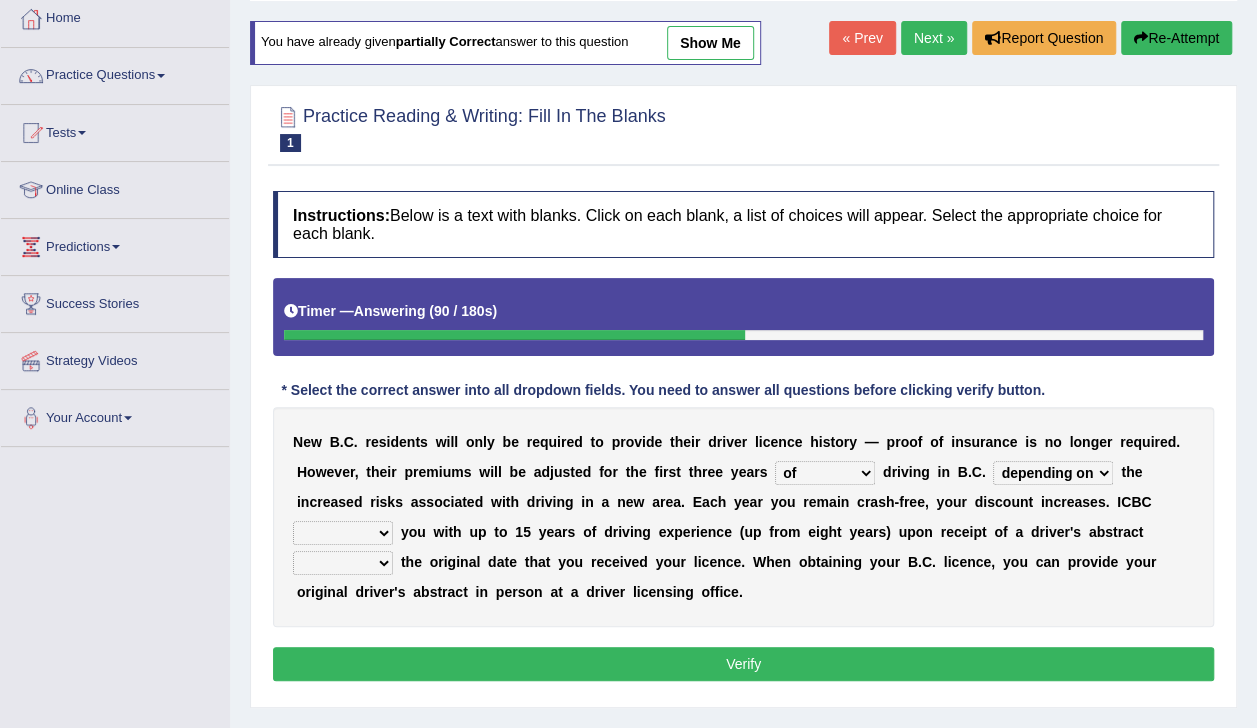 click on "depending on as for due to thanks to" at bounding box center [1053, 473] 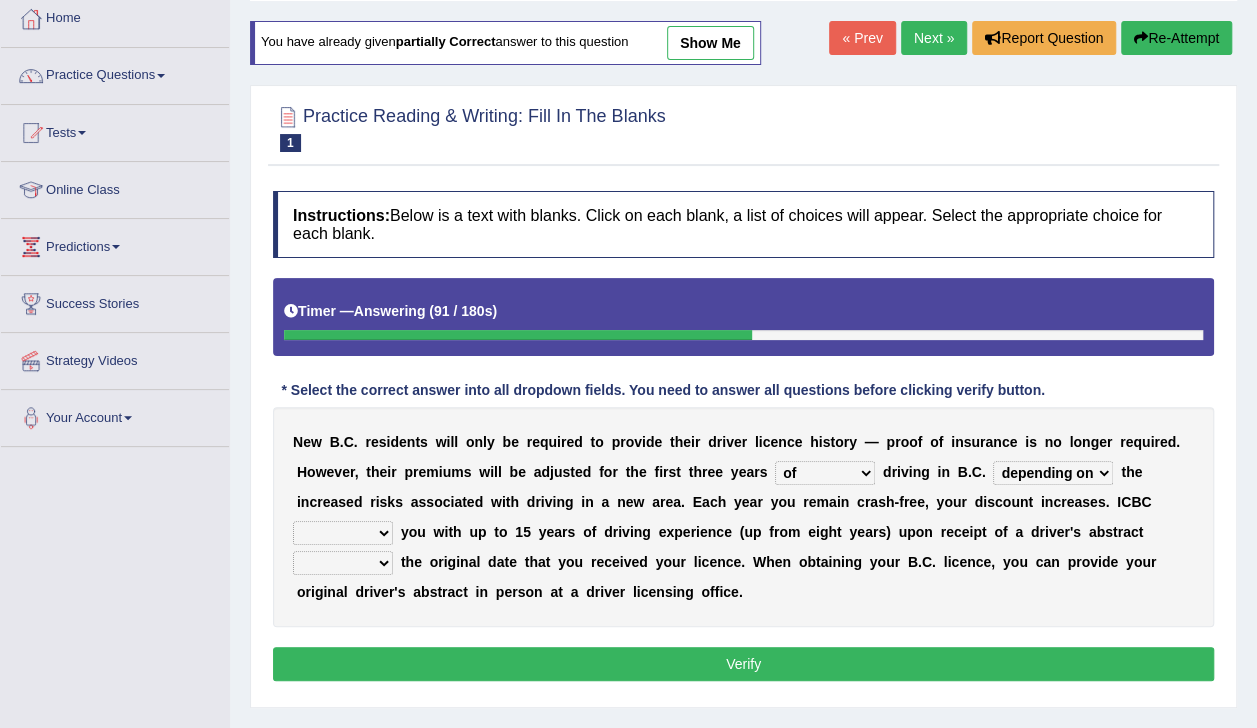 click on "credited crediting credit will credit" at bounding box center [343, 533] 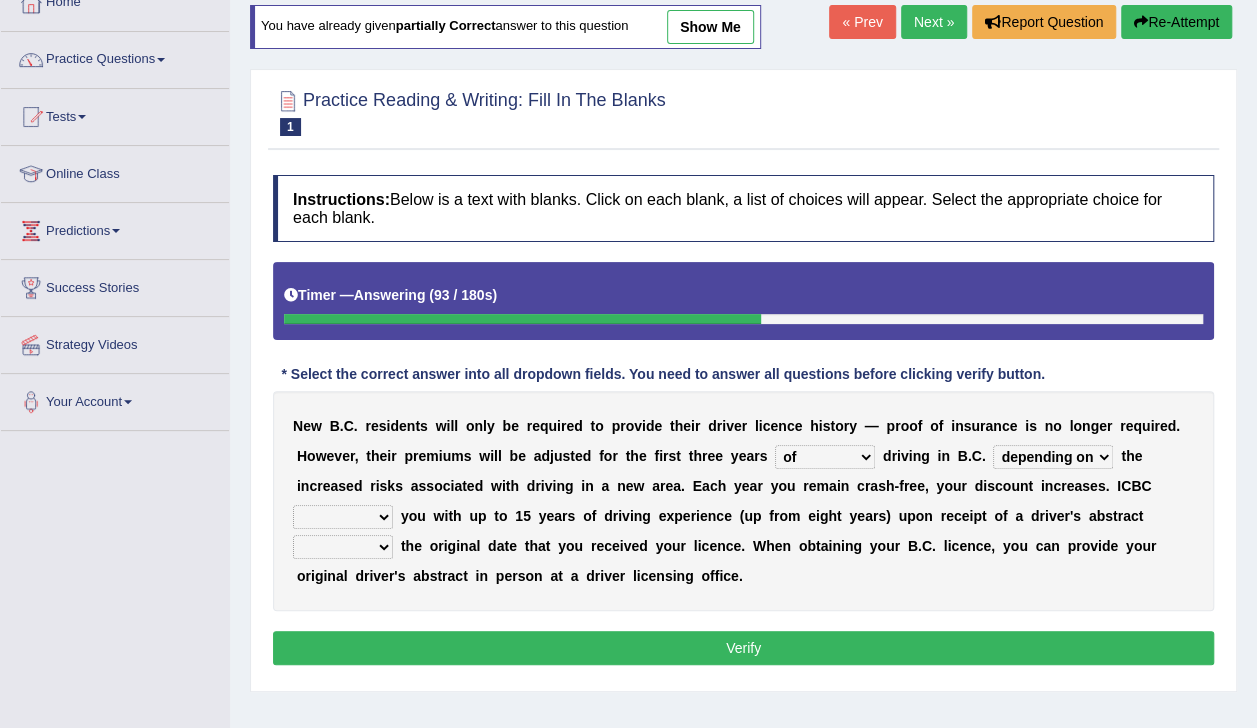 scroll, scrollTop: 137, scrollLeft: 0, axis: vertical 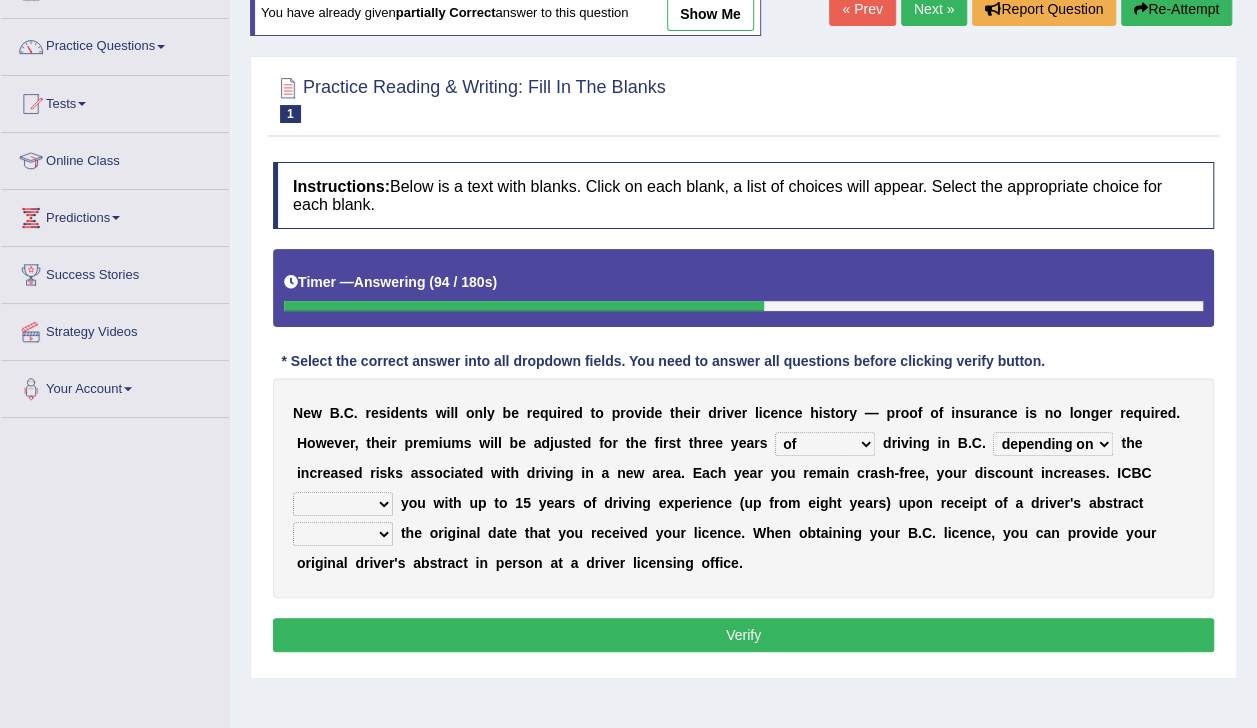 click on "credited crediting credit will credit" at bounding box center (343, 504) 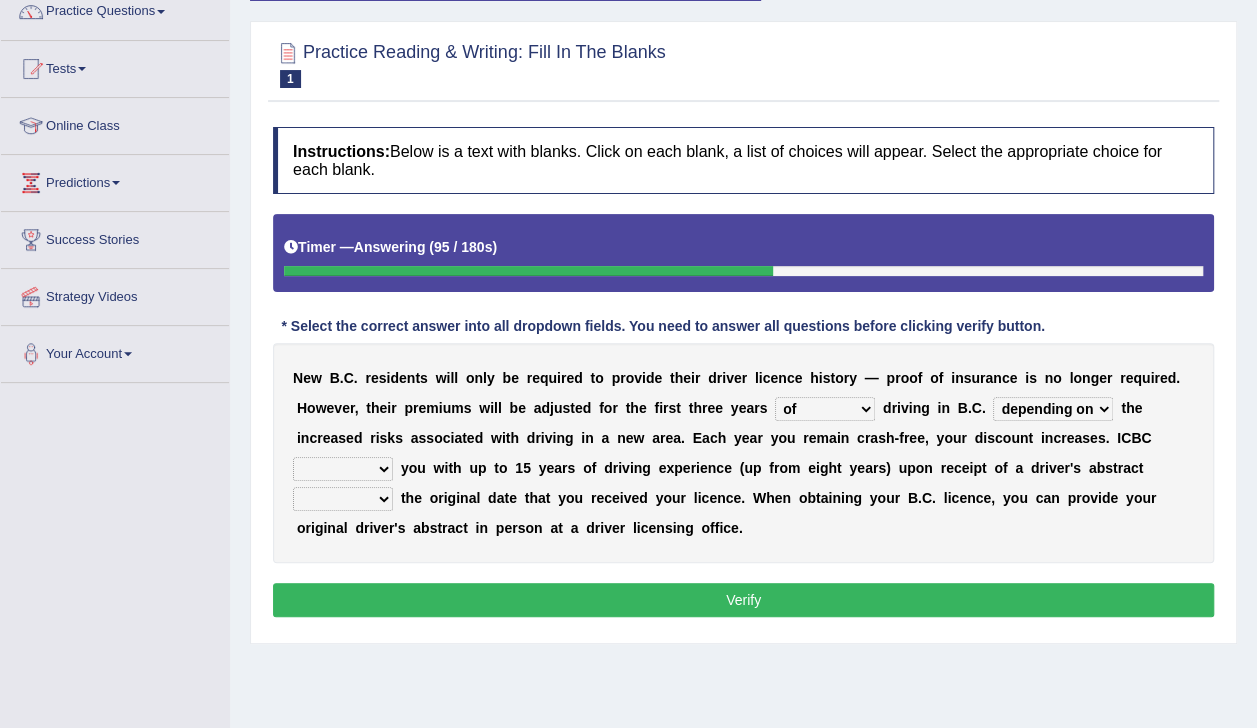 scroll, scrollTop: 176, scrollLeft: 0, axis: vertical 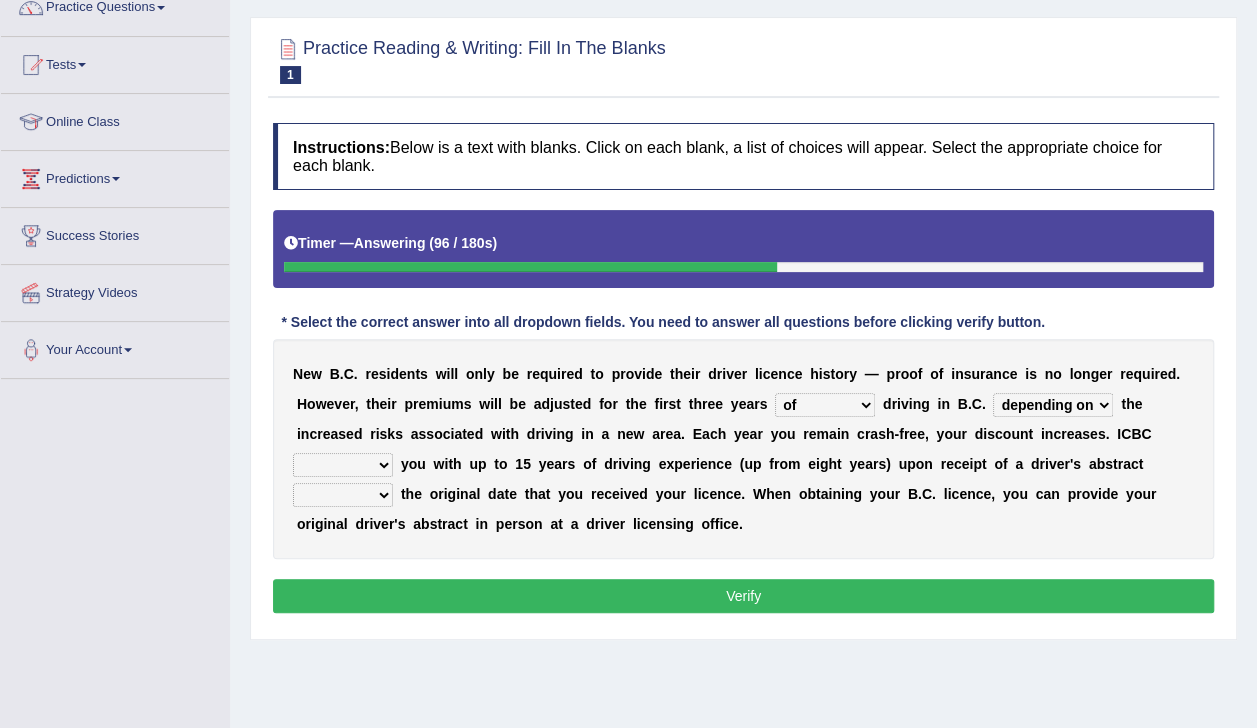 click on "credited crediting credit will credit" at bounding box center (343, 465) 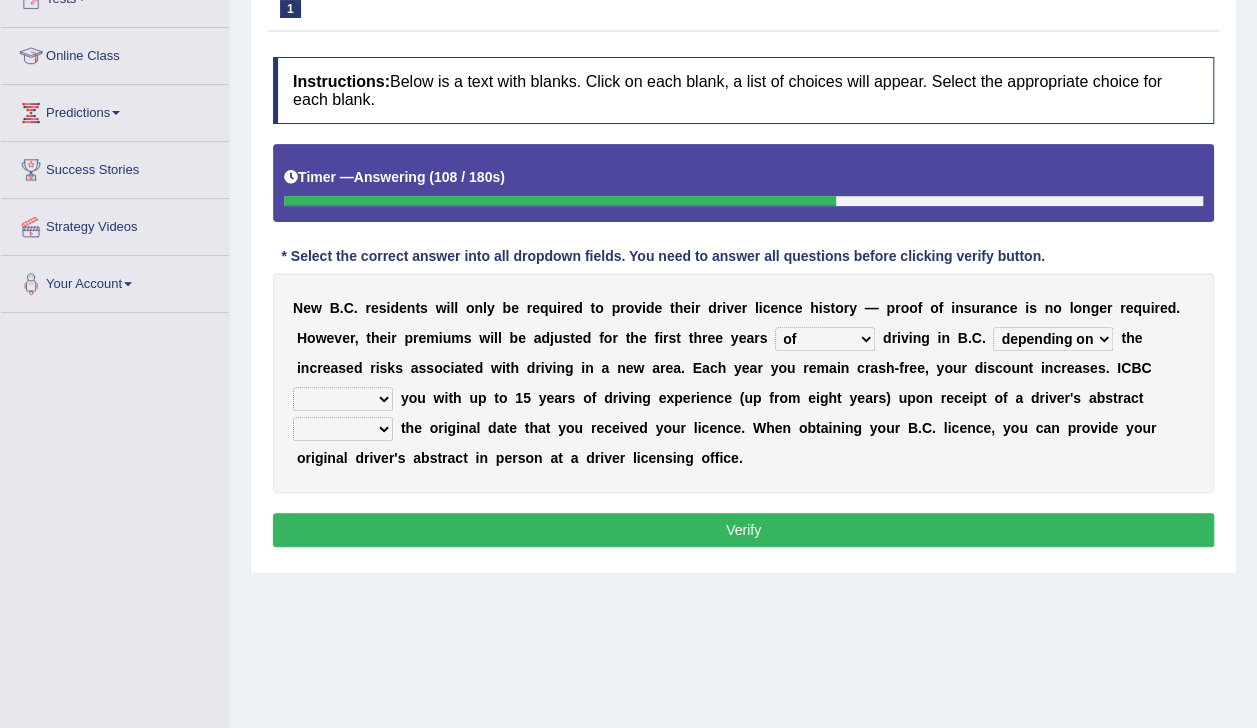 scroll, scrollTop: 243, scrollLeft: 0, axis: vertical 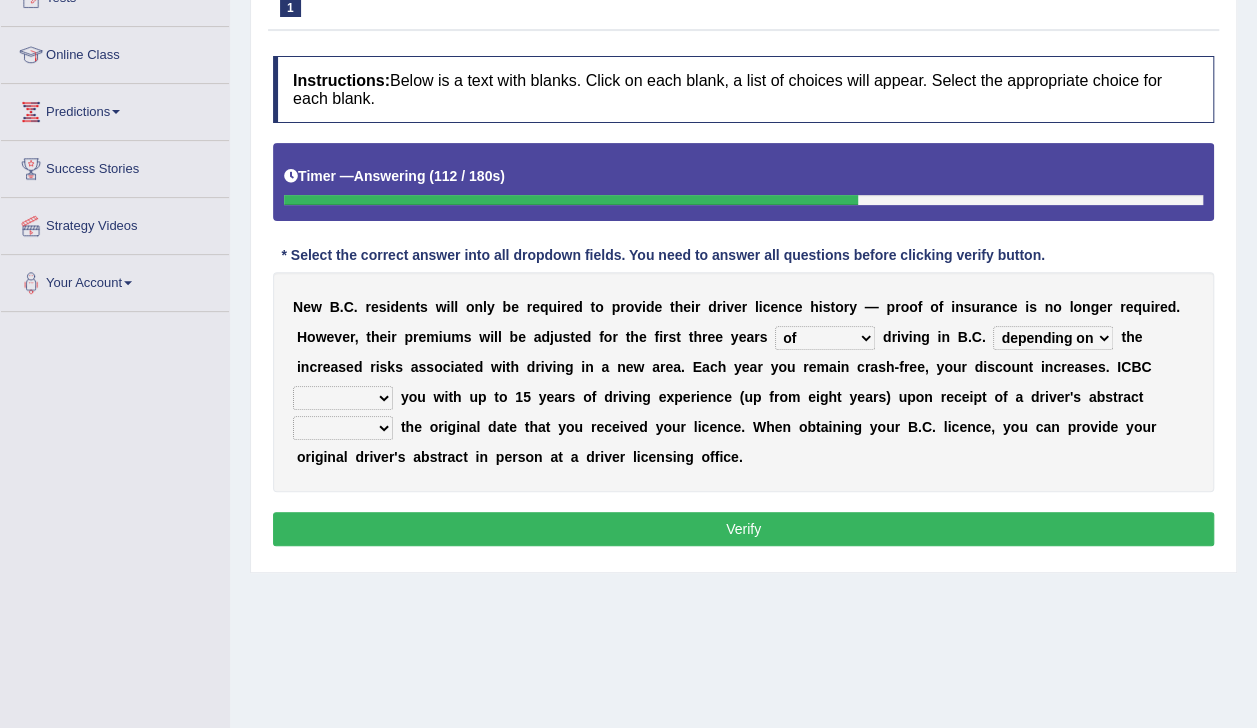 click on "credited crediting credit will credit" at bounding box center (343, 398) 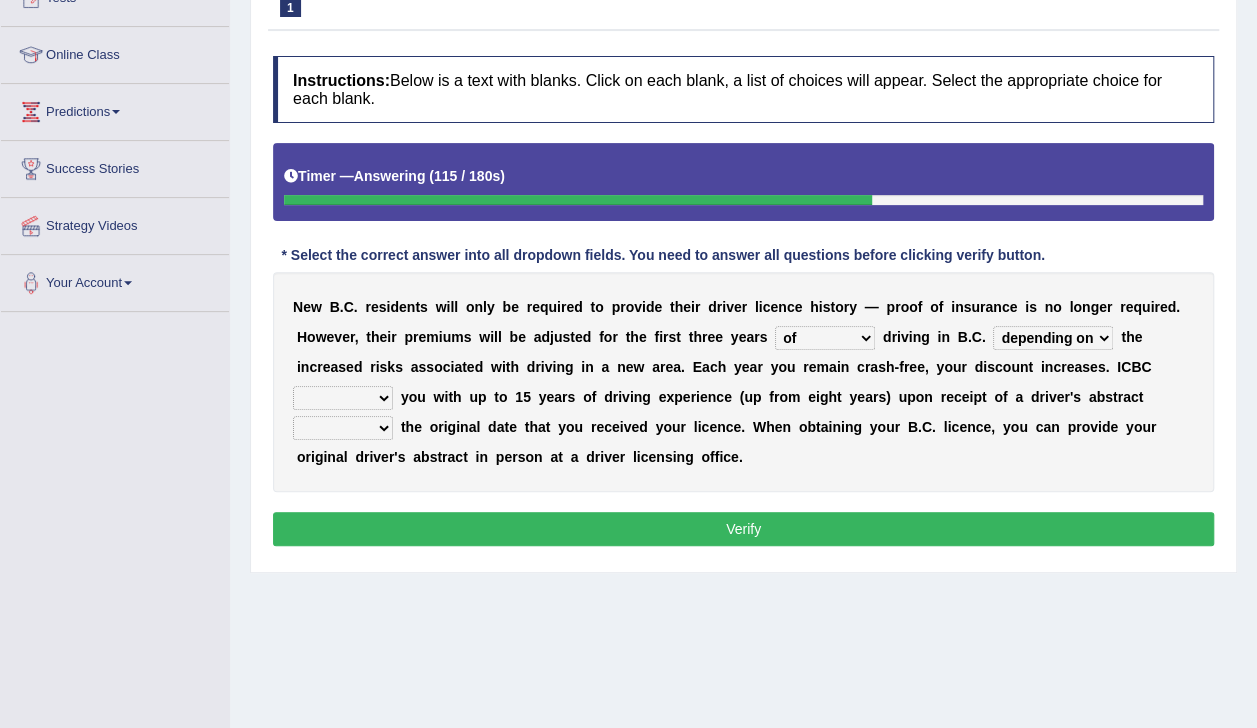 select on "credited" 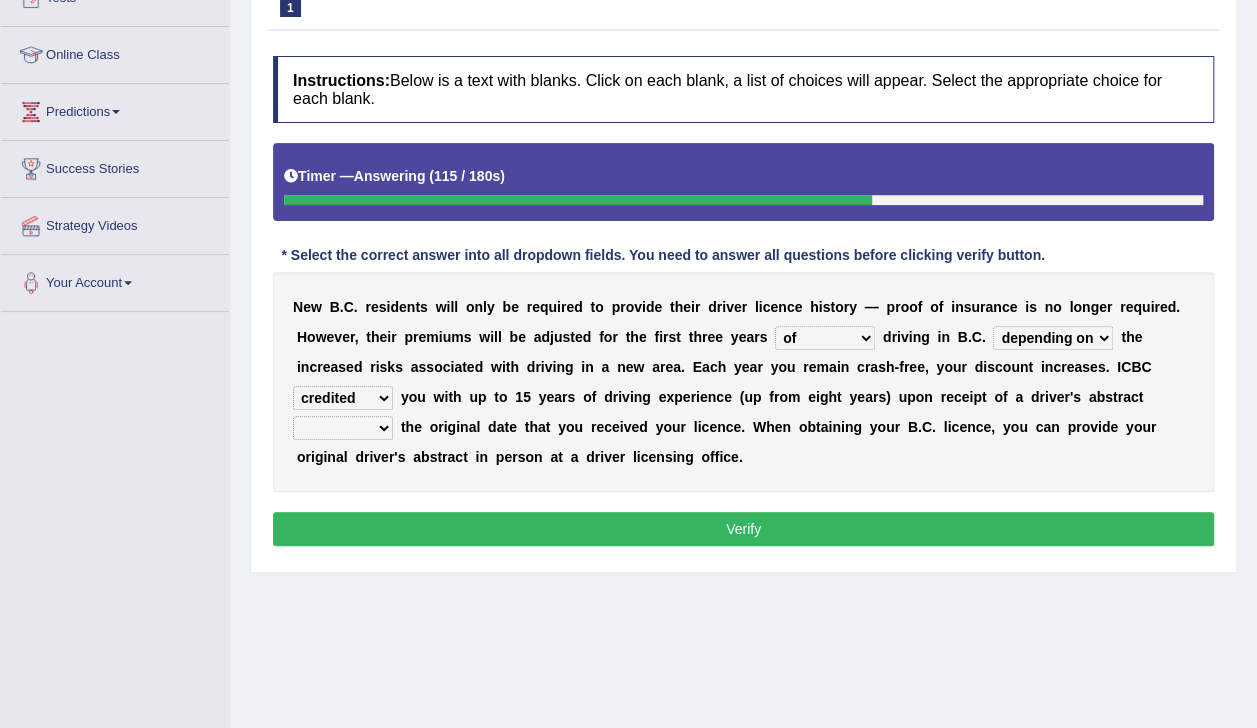 click on "credited crediting credit will credit" at bounding box center [343, 398] 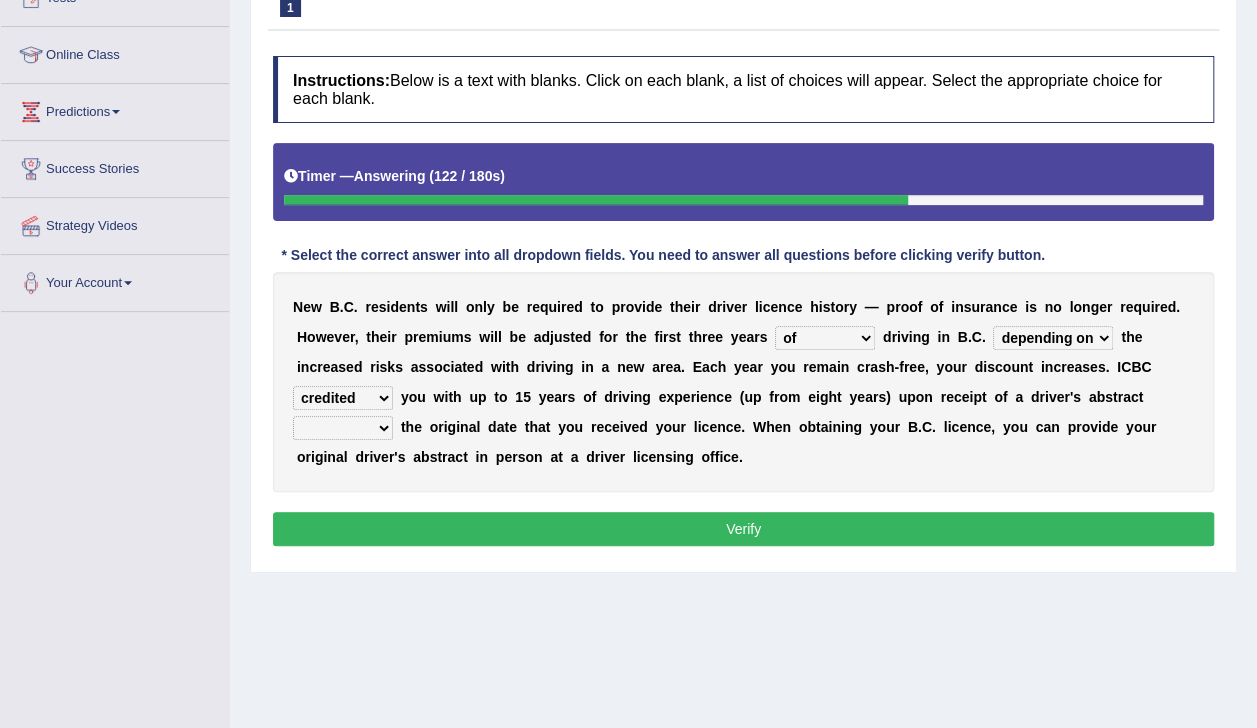 click on "showing show shows shown" at bounding box center [343, 428] 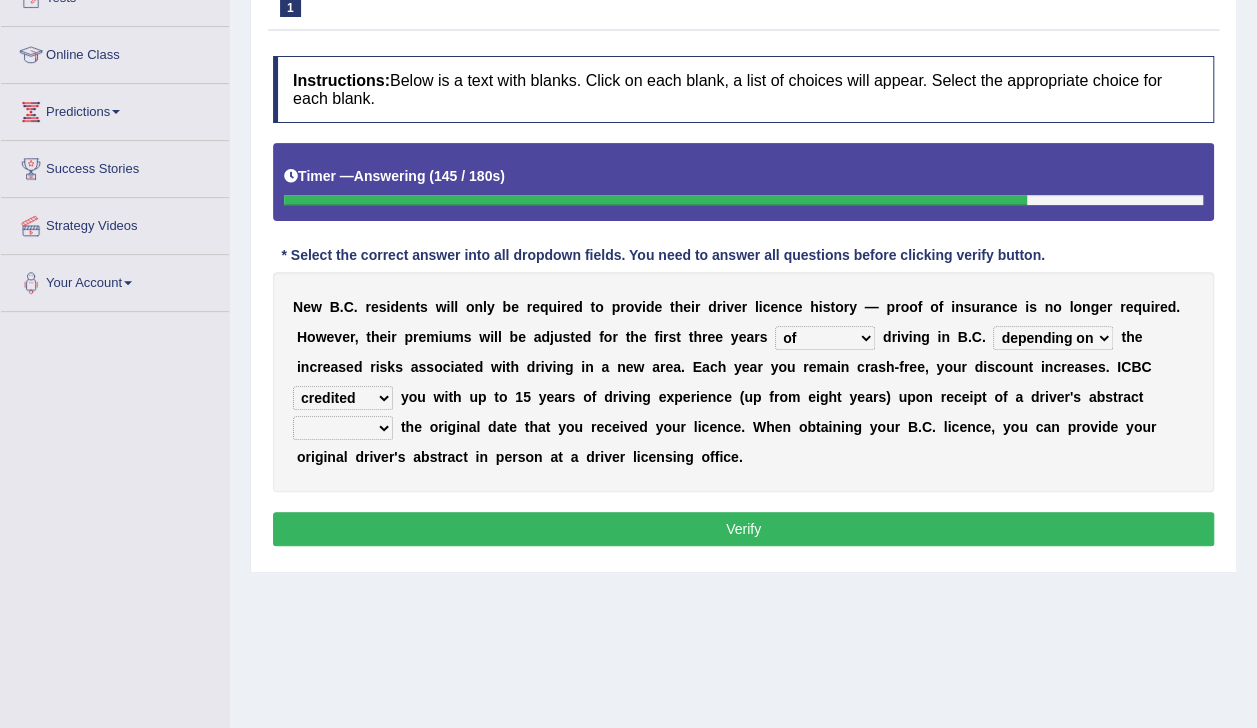 click on "showing show shows shown" at bounding box center (343, 428) 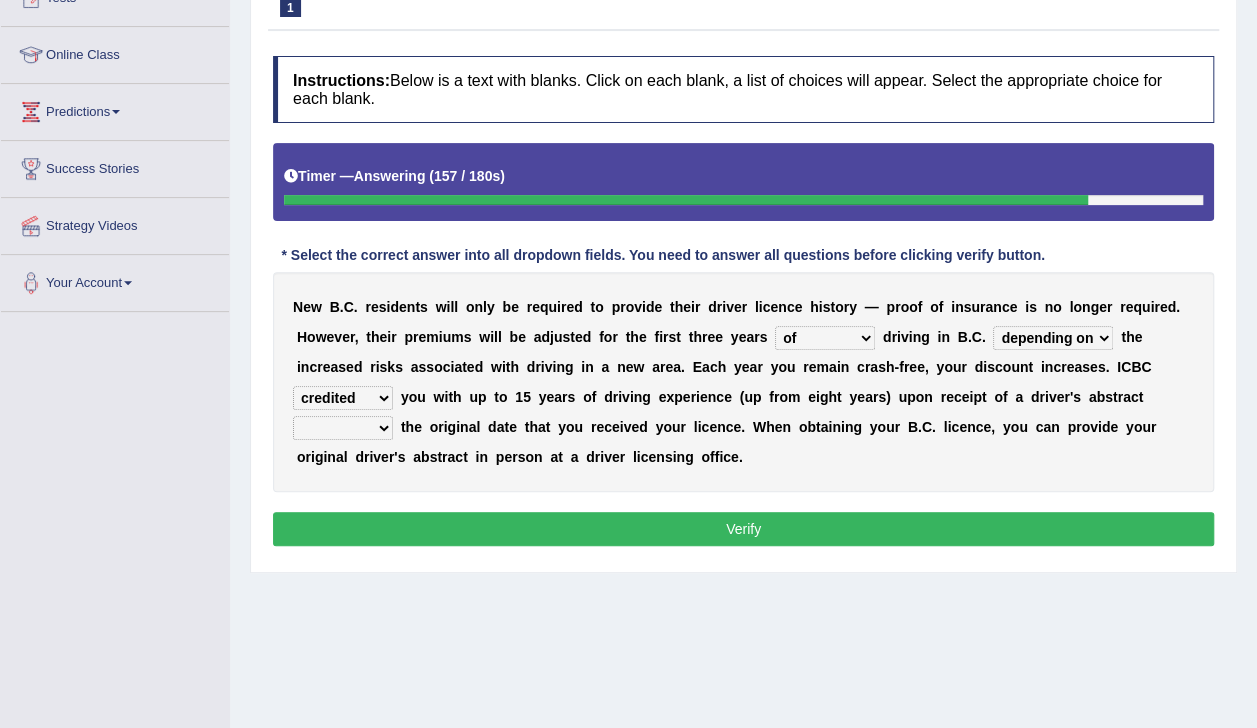 select on "show" 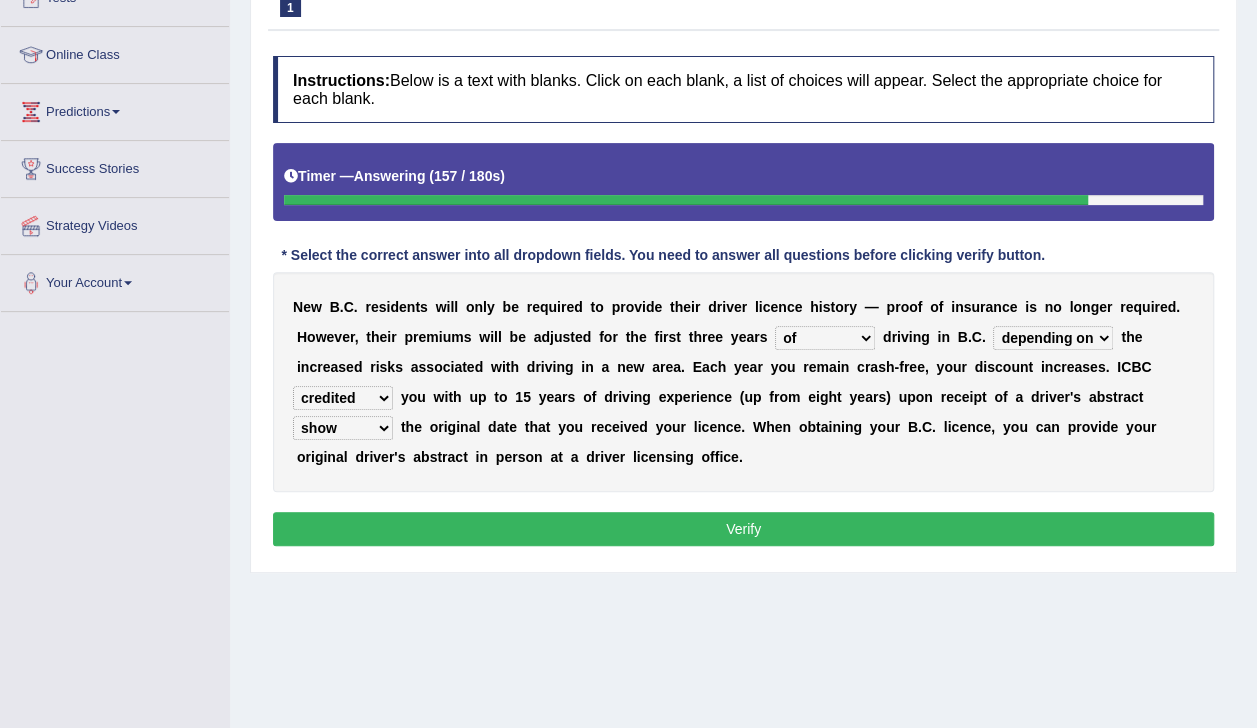 click on "showing show shows shown" at bounding box center [343, 428] 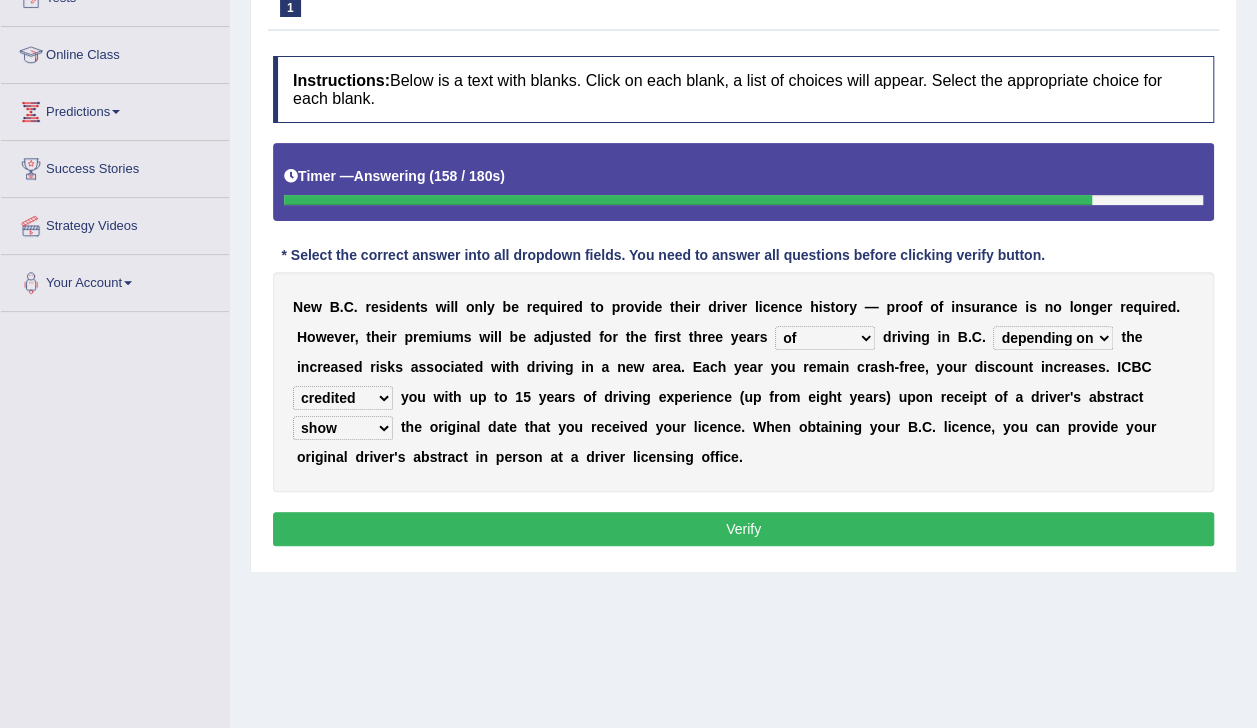click on "Verify" at bounding box center (743, 529) 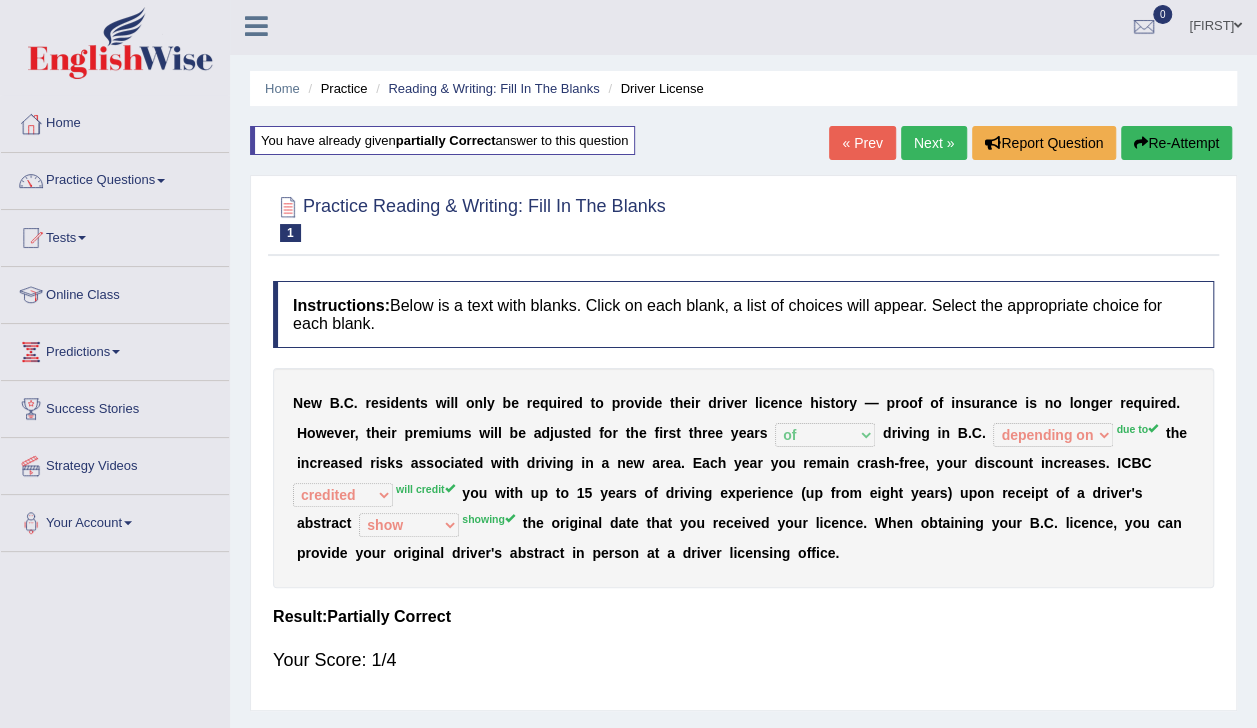 scroll, scrollTop: 0, scrollLeft: 0, axis: both 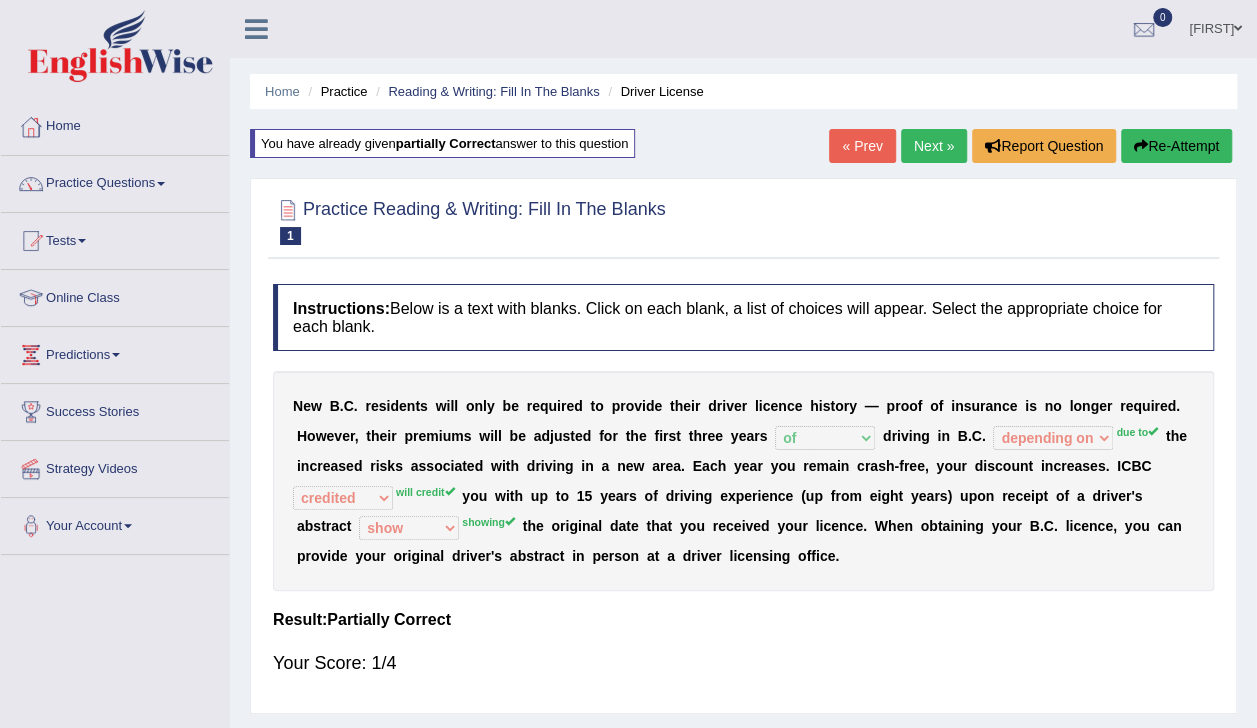 click on "Next »" at bounding box center (934, 146) 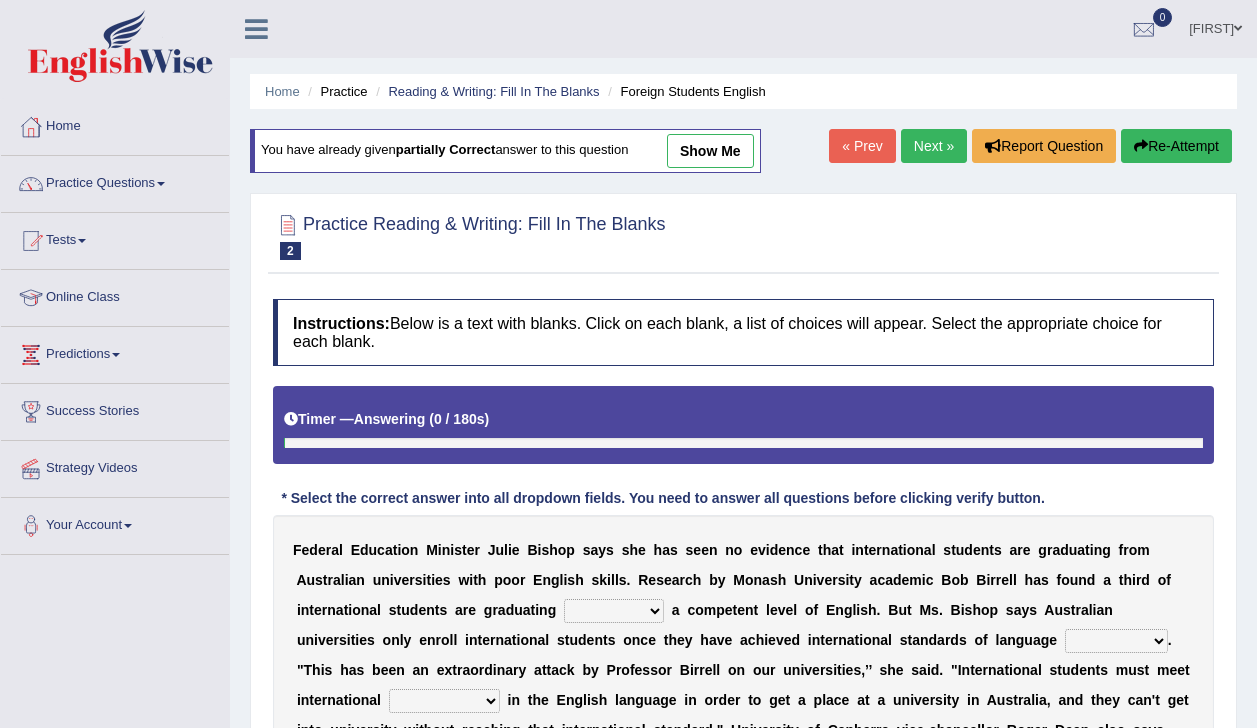 scroll, scrollTop: 0, scrollLeft: 0, axis: both 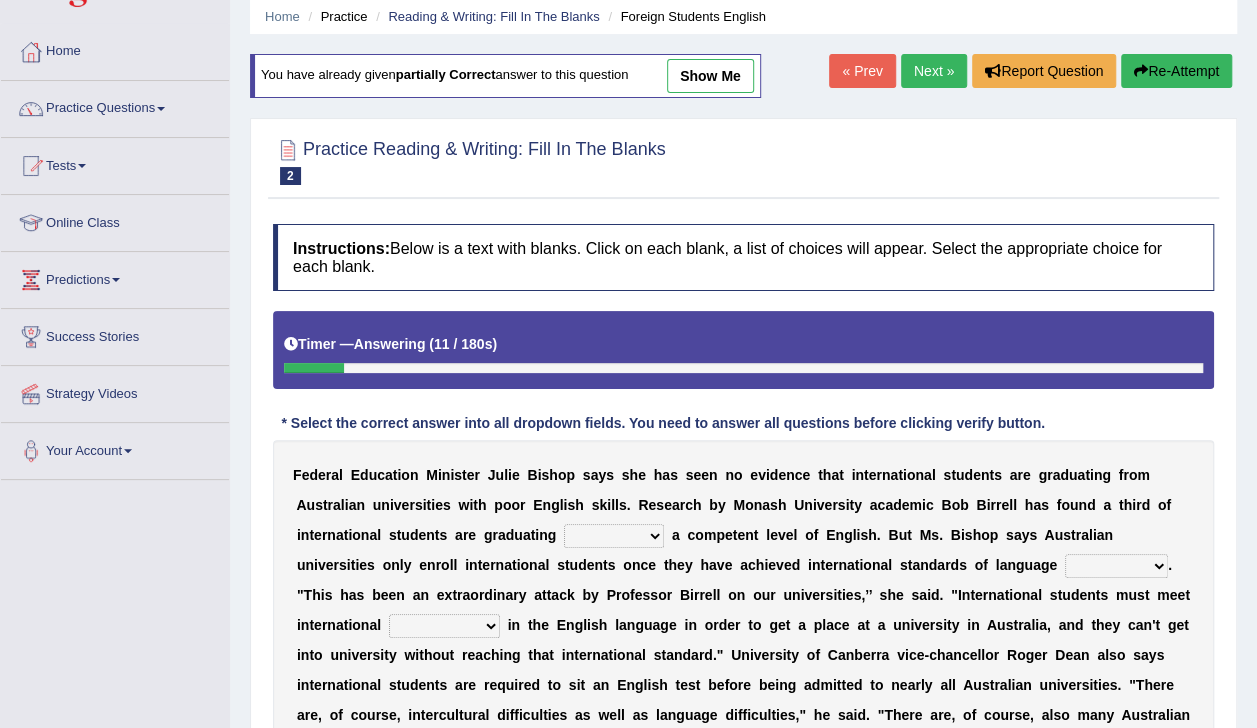 click on "without for into by" at bounding box center [614, 536] 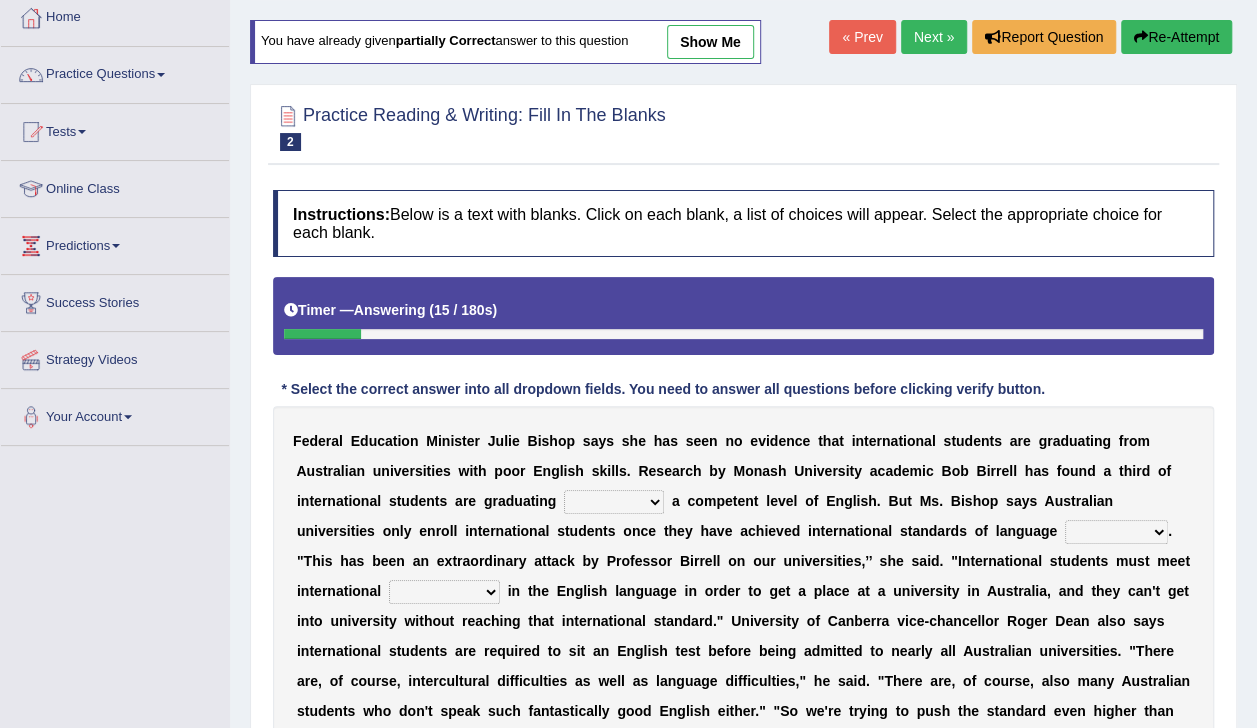 scroll, scrollTop: 138, scrollLeft: 0, axis: vertical 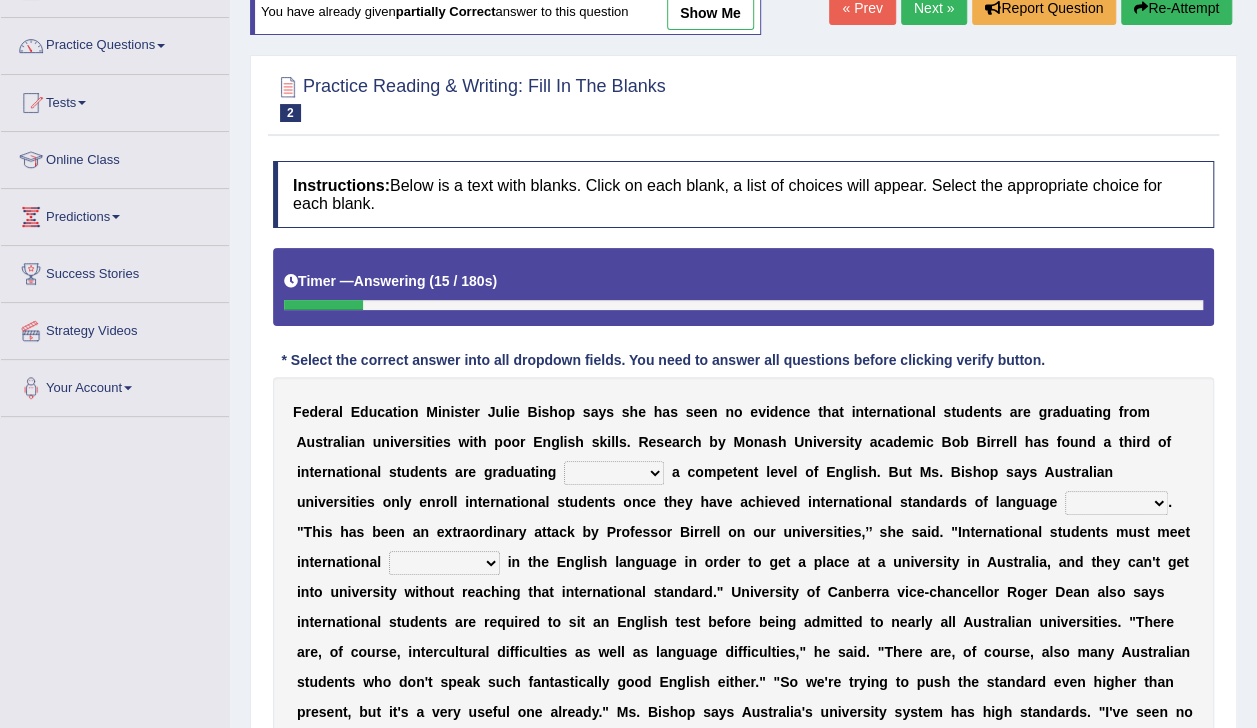 click on "without for into by" at bounding box center [614, 473] 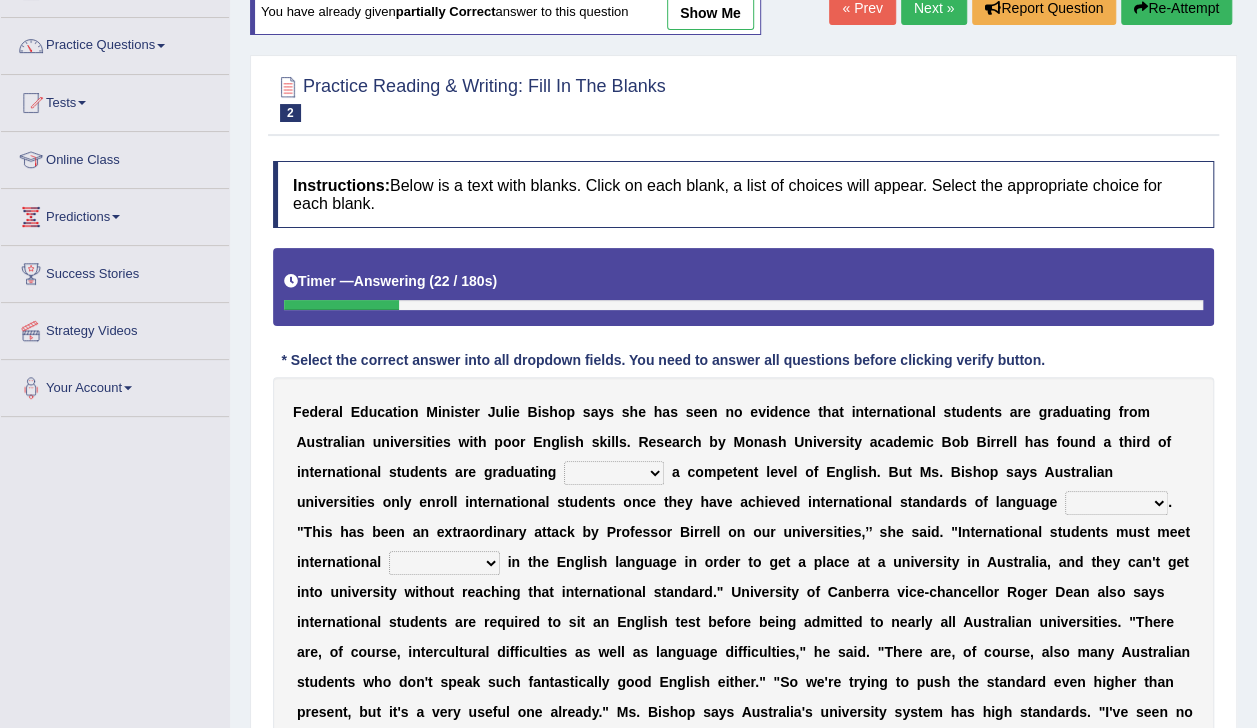 click on "e" at bounding box center [846, 562] 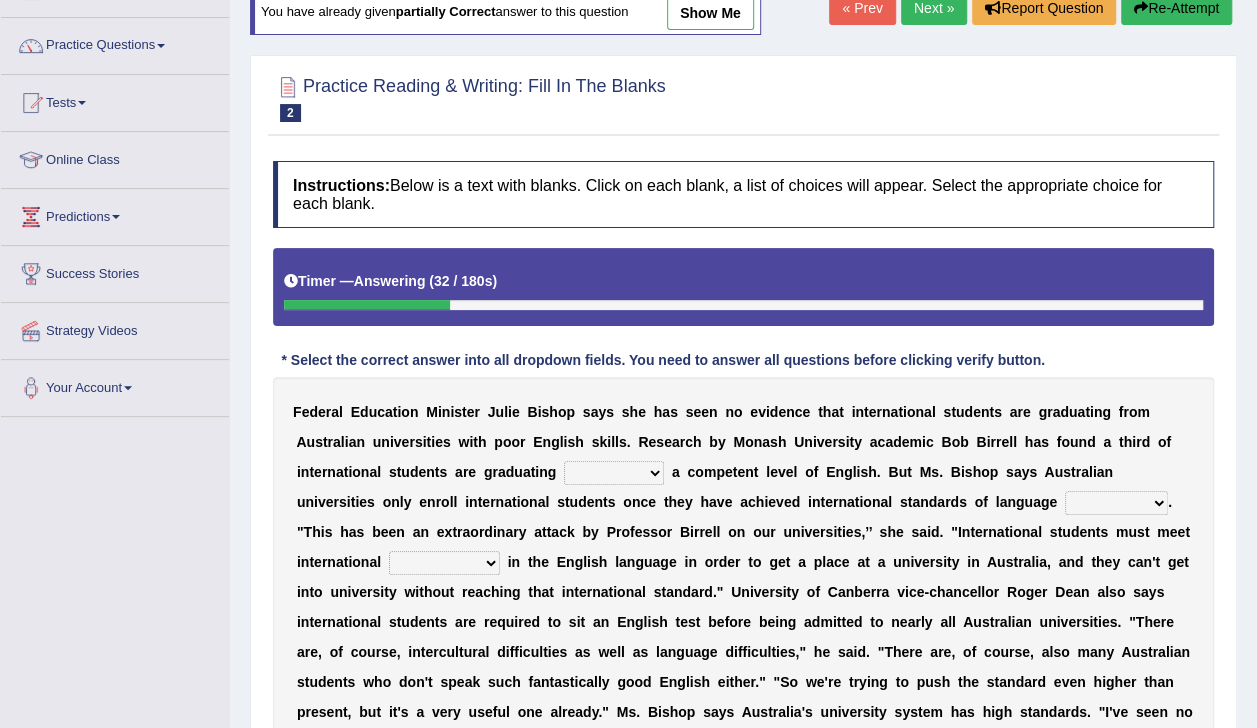 click on "without for into by" at bounding box center (614, 473) 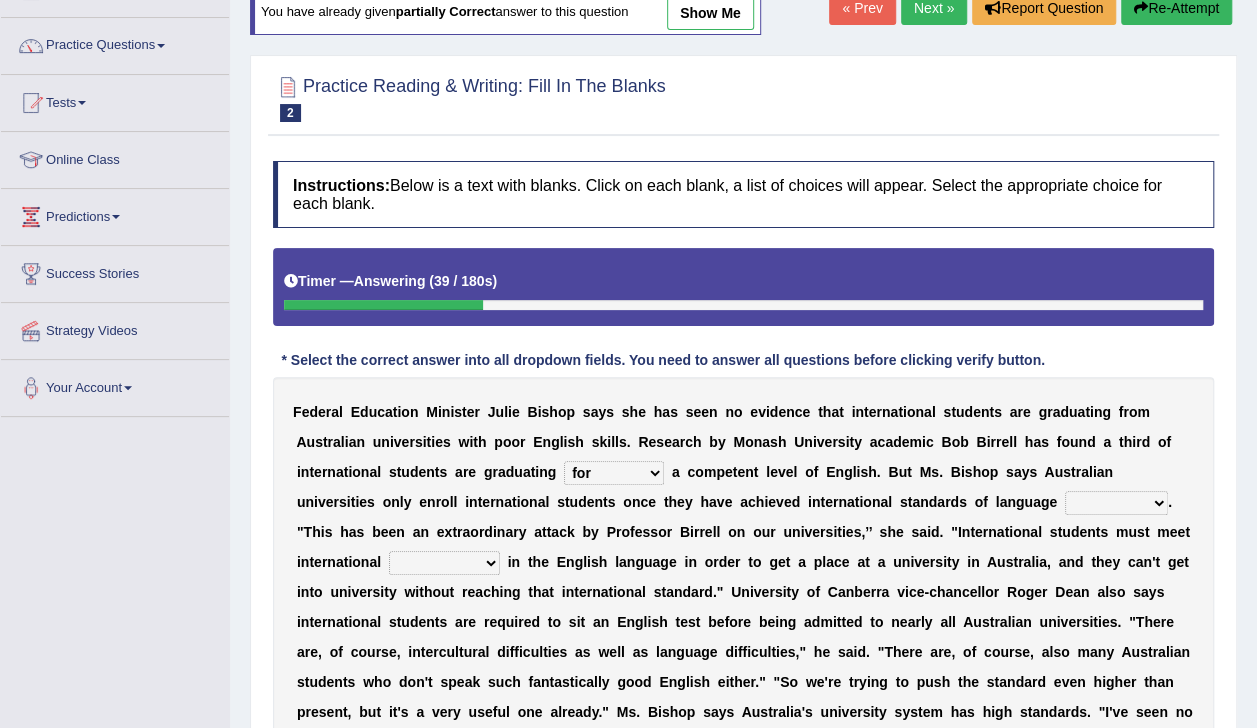 click on "without for into by" at bounding box center [614, 473] 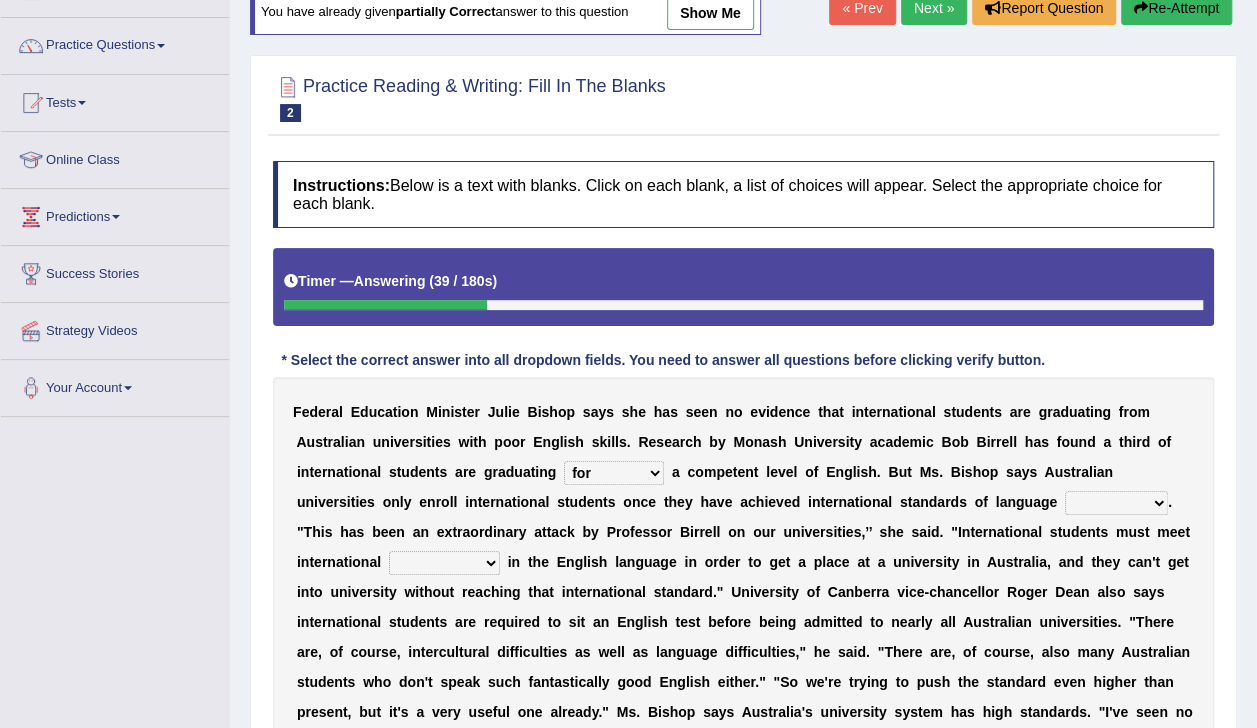 click at bounding box center [668, 472] 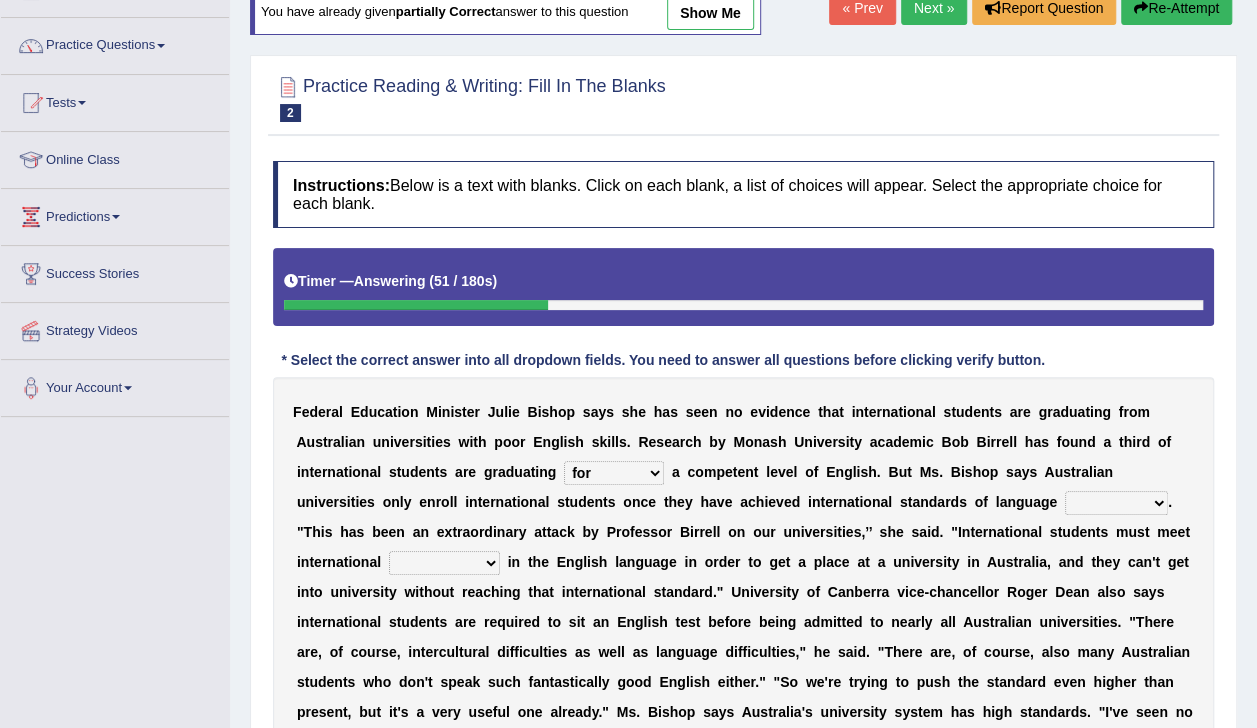 click on "without for into by" at bounding box center (614, 473) 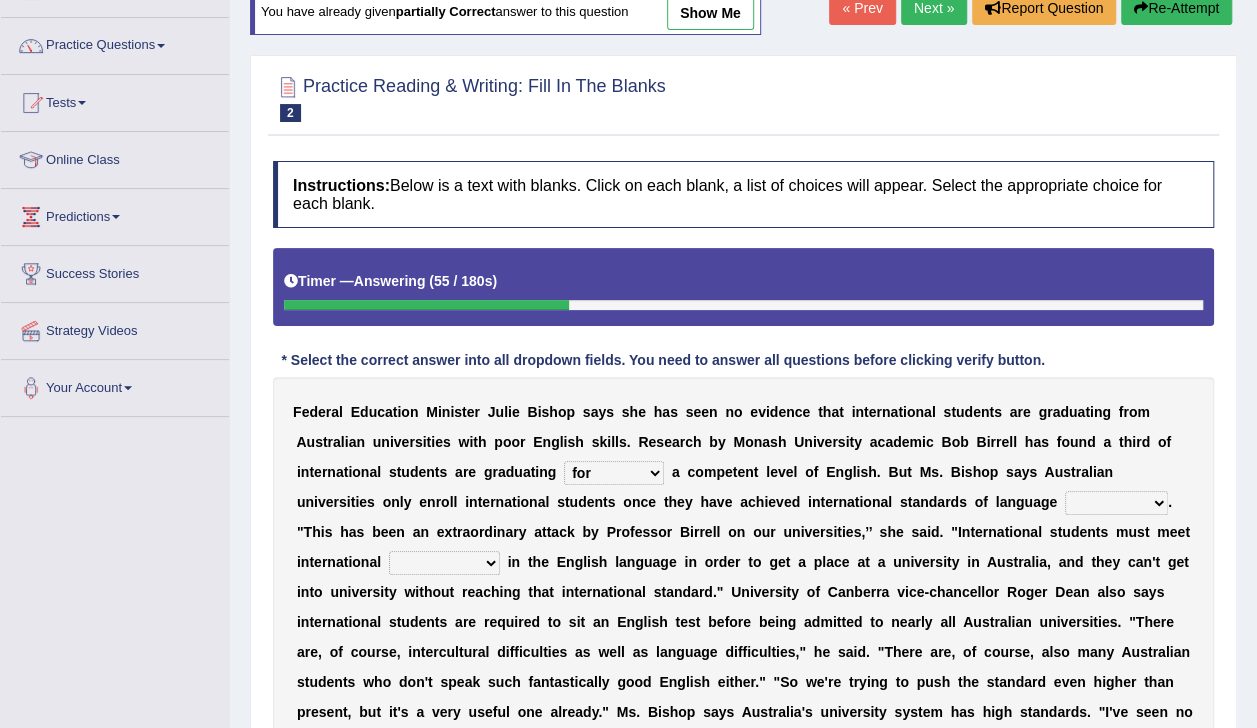 select on "without" 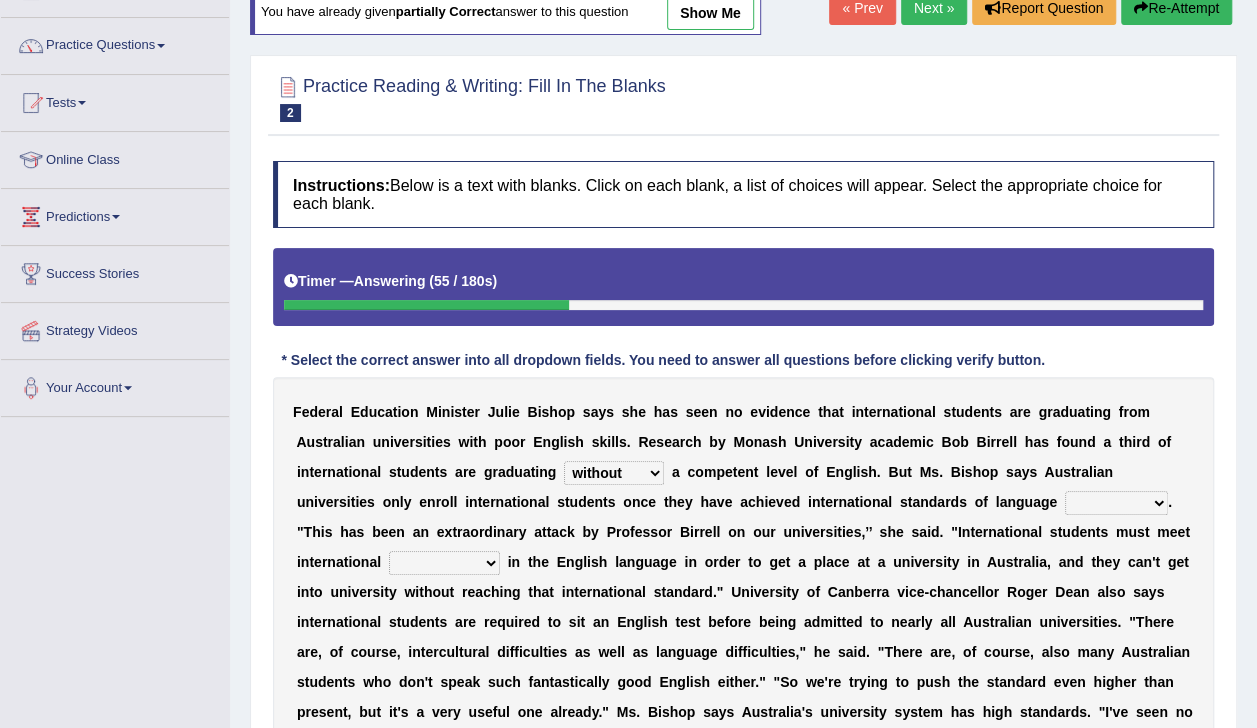 click on "without for into by" at bounding box center [614, 473] 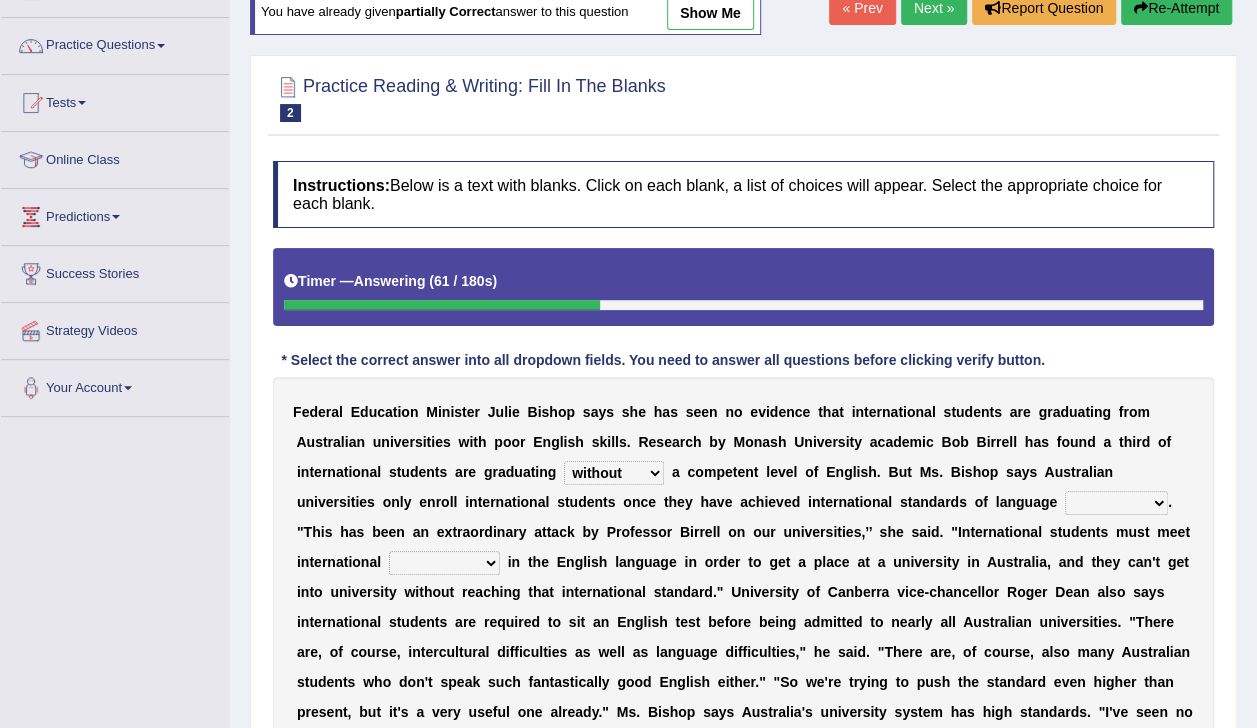 click on "proficiency test affinity results" at bounding box center [1116, 503] 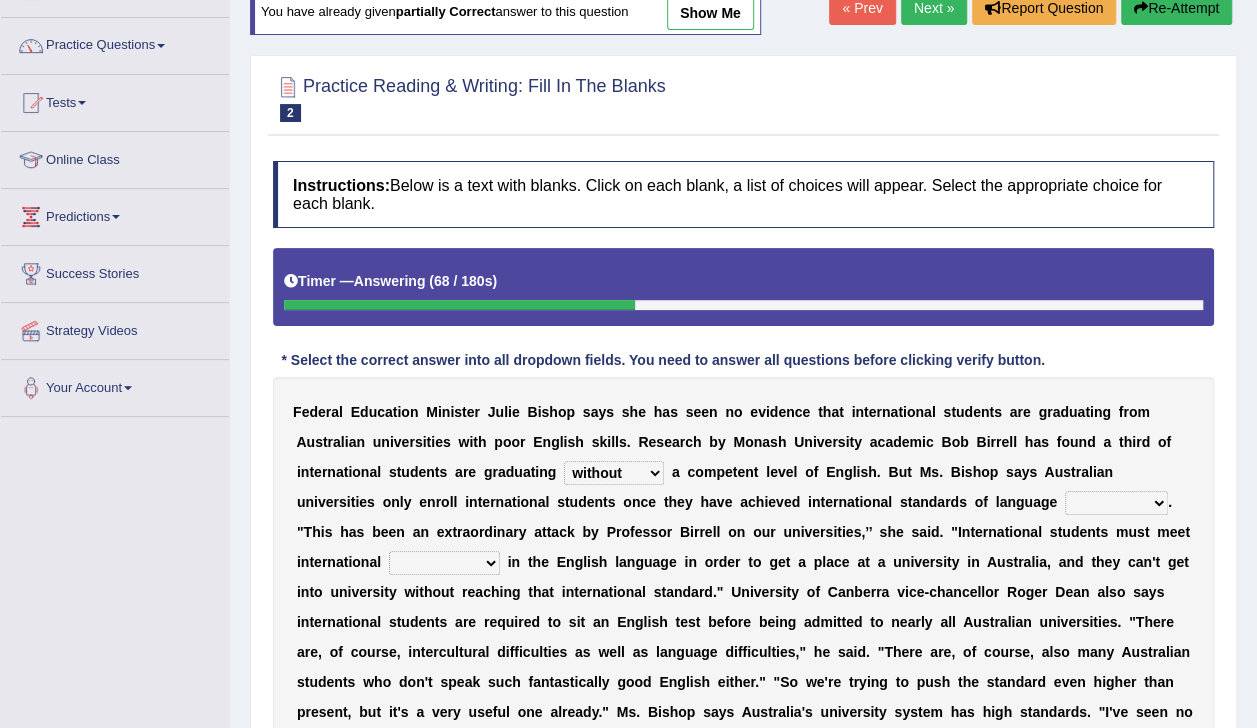 select on "affinity" 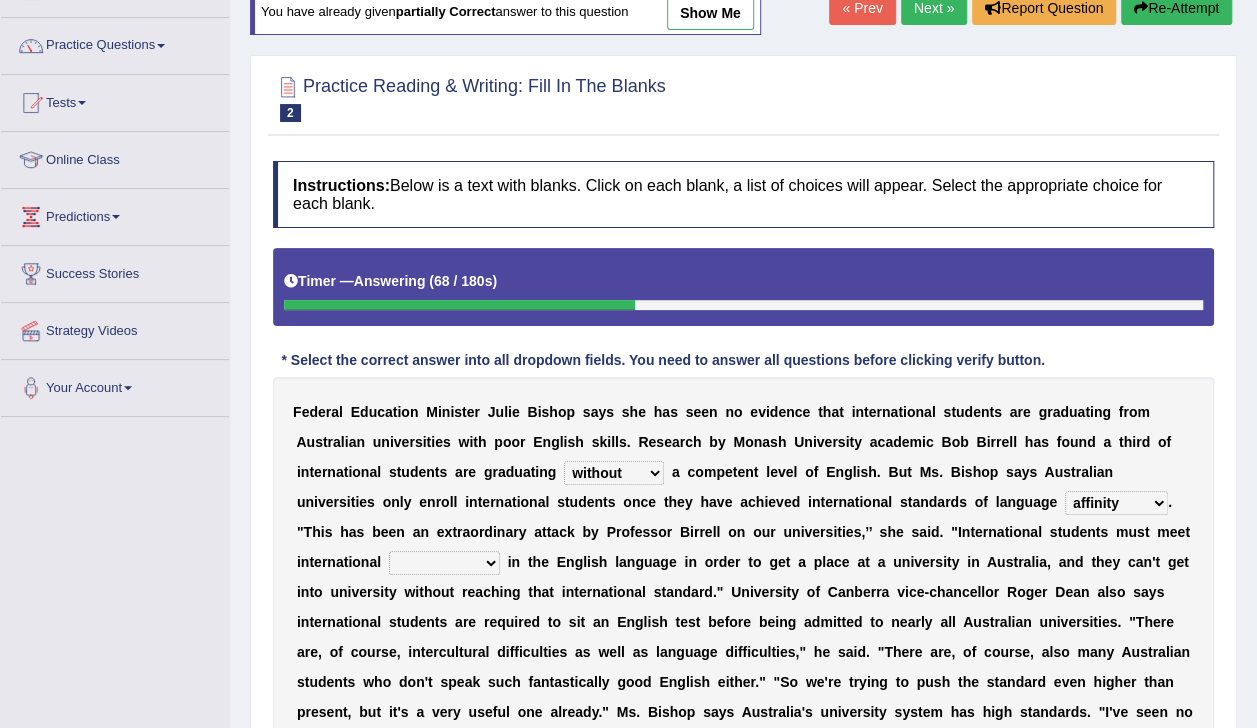 click on "proficiency test affinity results" at bounding box center [1116, 503] 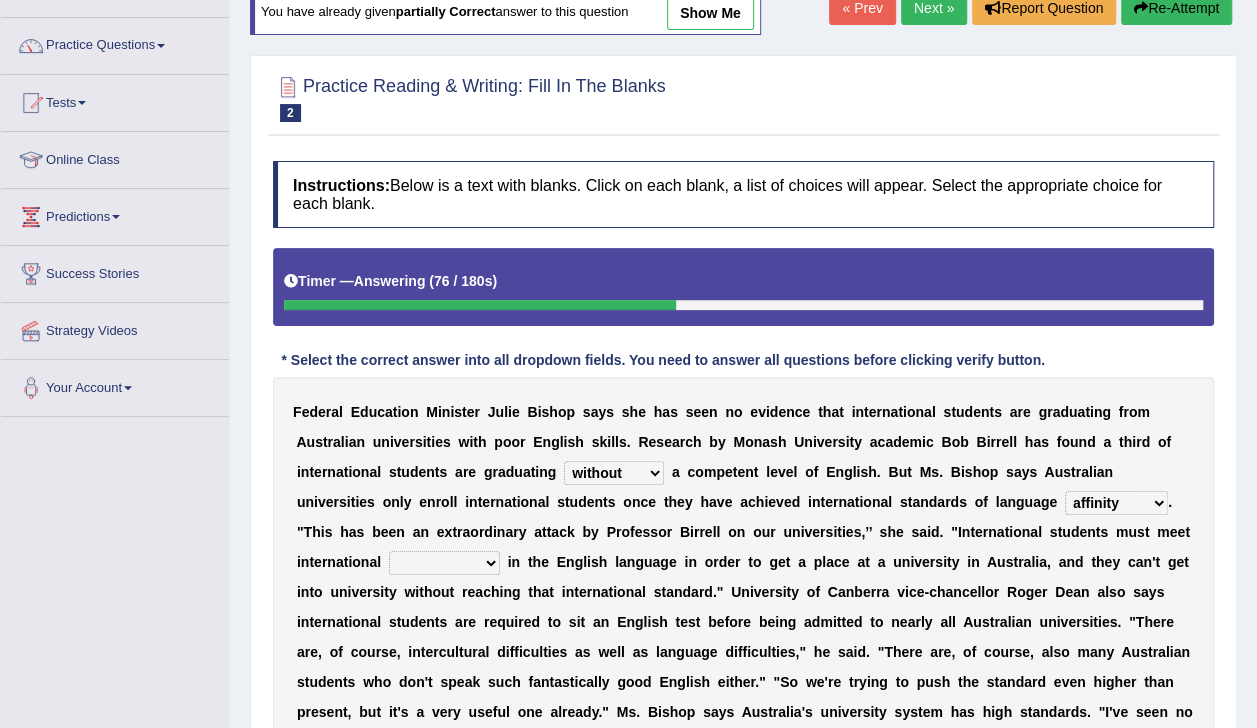 click on "approaches standard benchmarks ways" at bounding box center [444, 563] 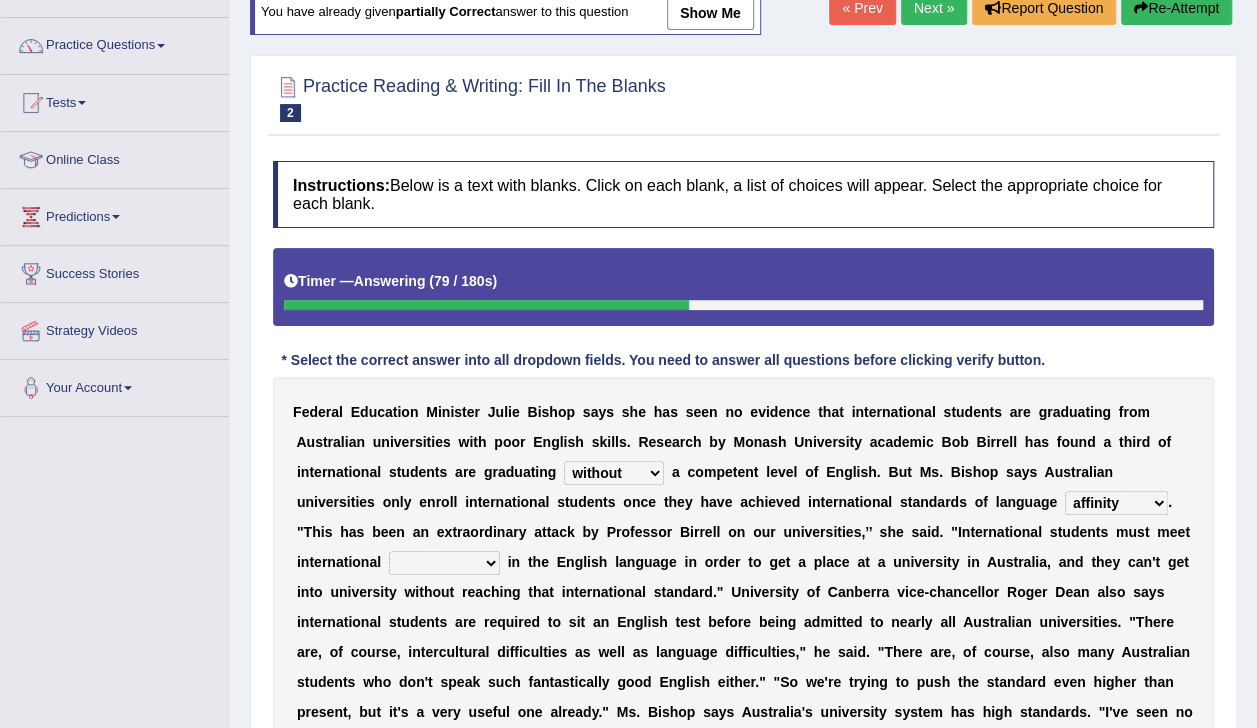 select on "approaches" 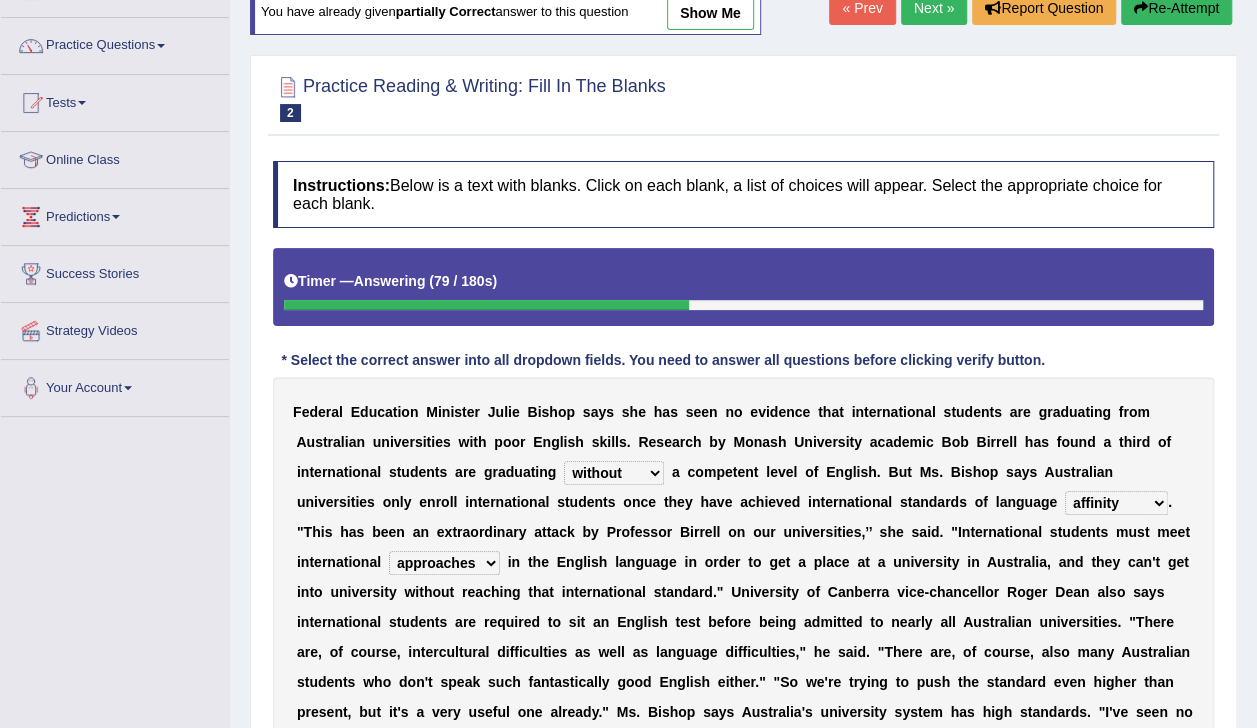 click on "approaches standard benchmarks ways" at bounding box center (444, 563) 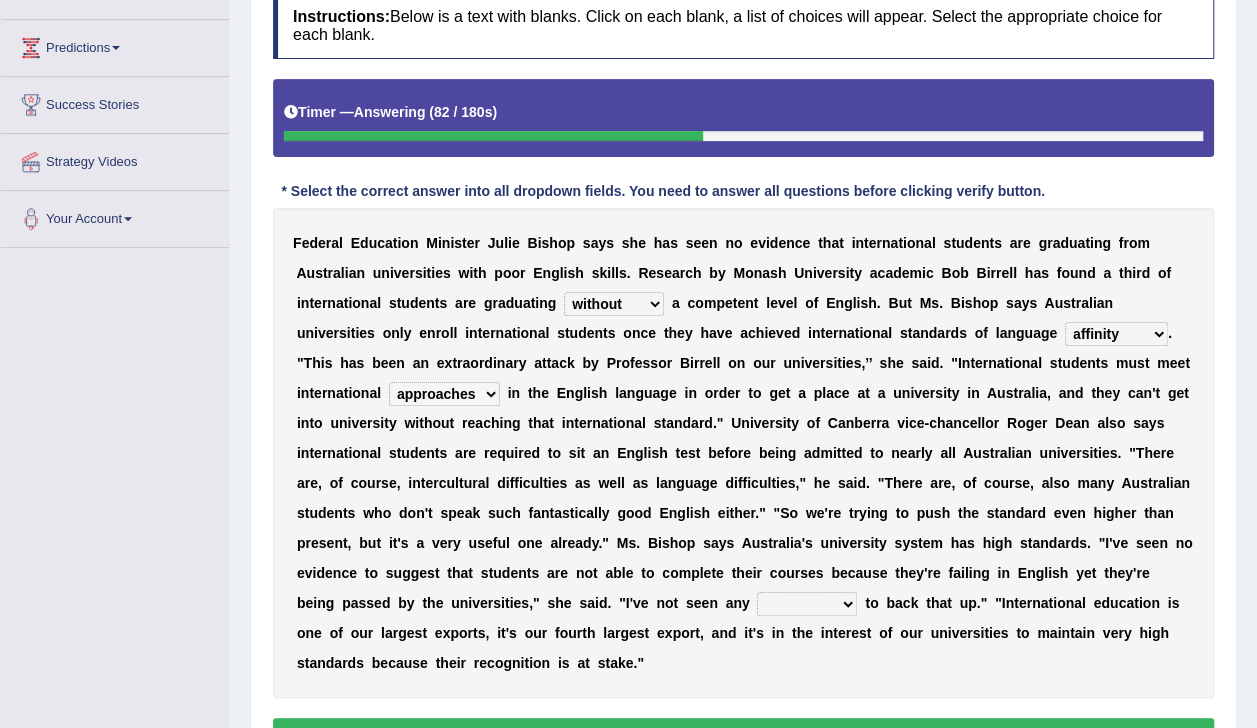 scroll, scrollTop: 315, scrollLeft: 0, axis: vertical 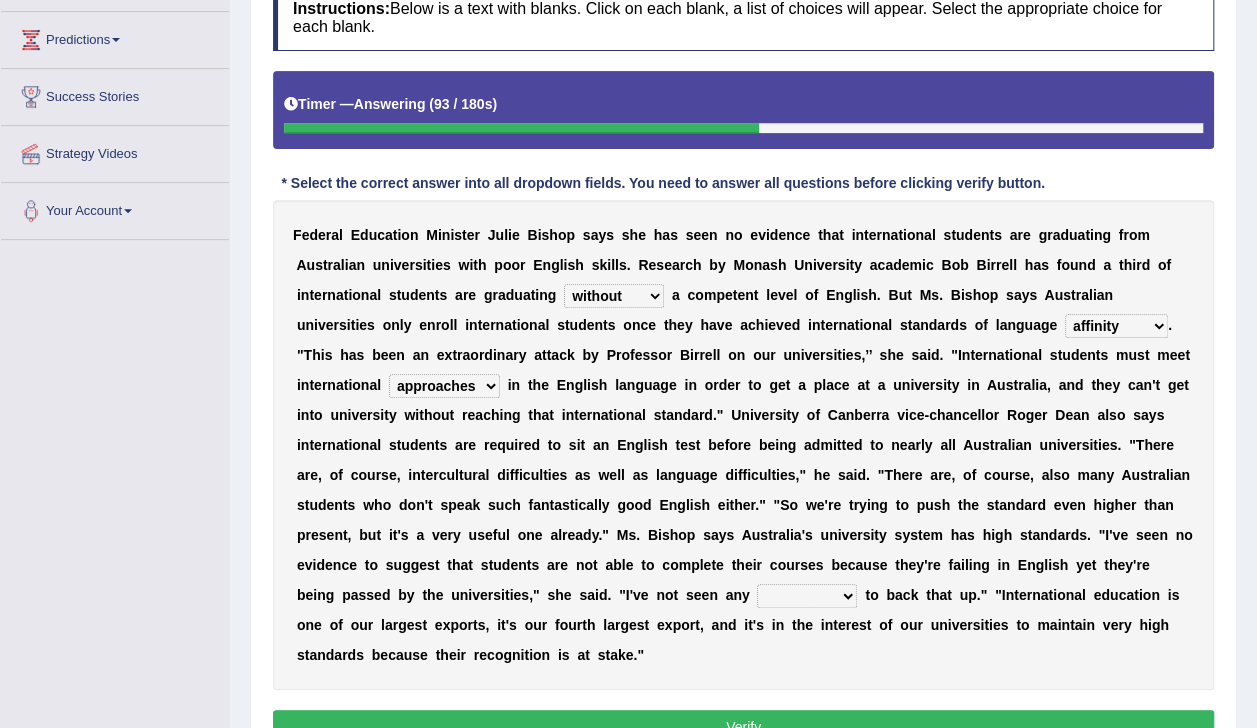 click on "excuse support reason evidence" at bounding box center (807, 596) 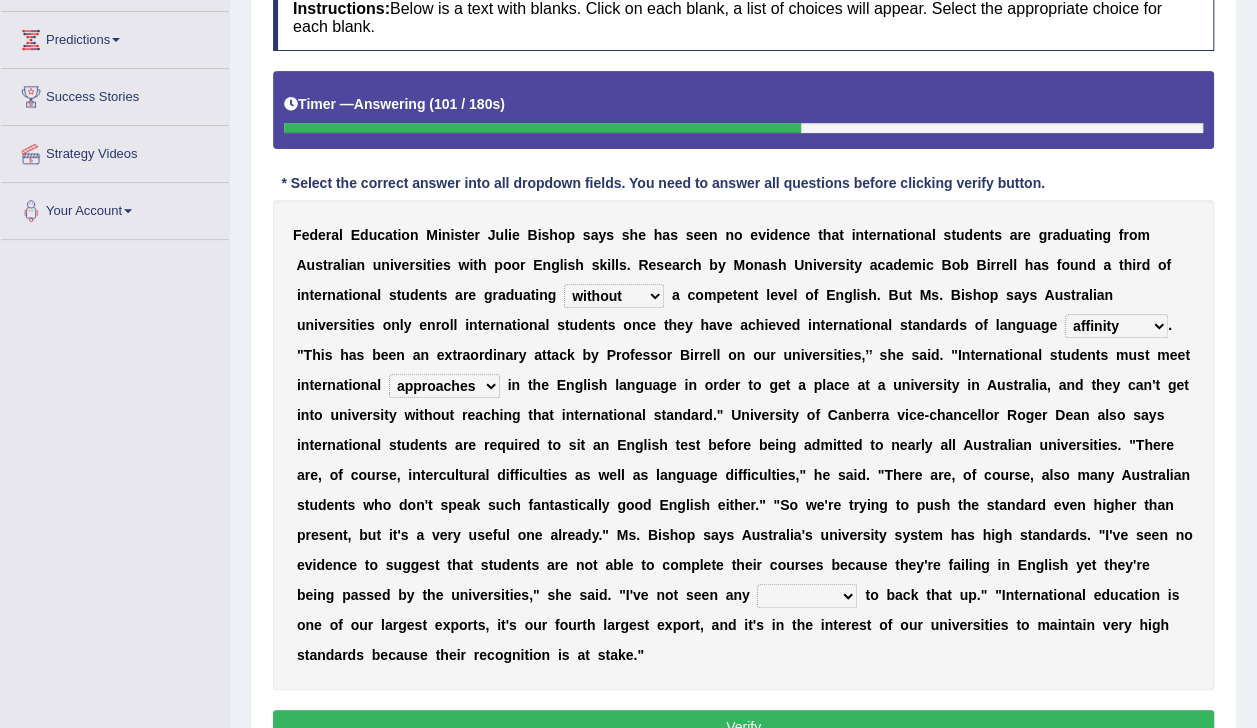 select on "evidence" 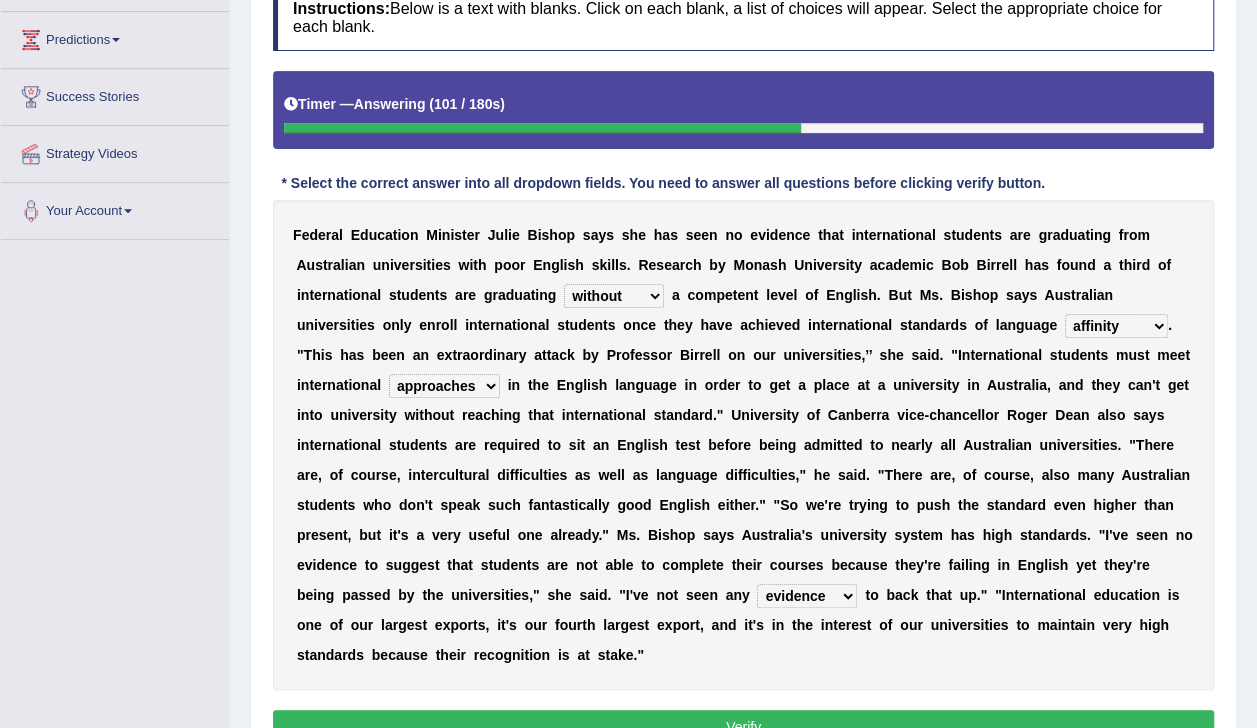 click on "excuse support reason evidence" at bounding box center (807, 596) 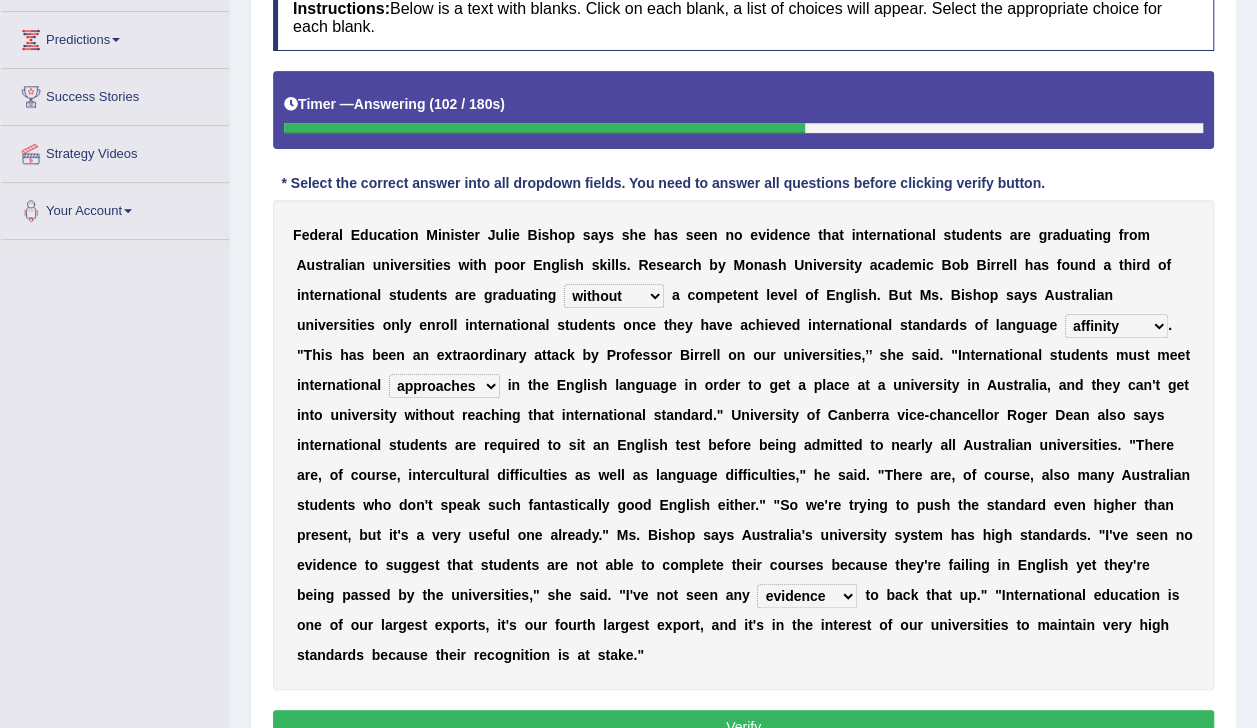 click on "Verify" at bounding box center [743, 727] 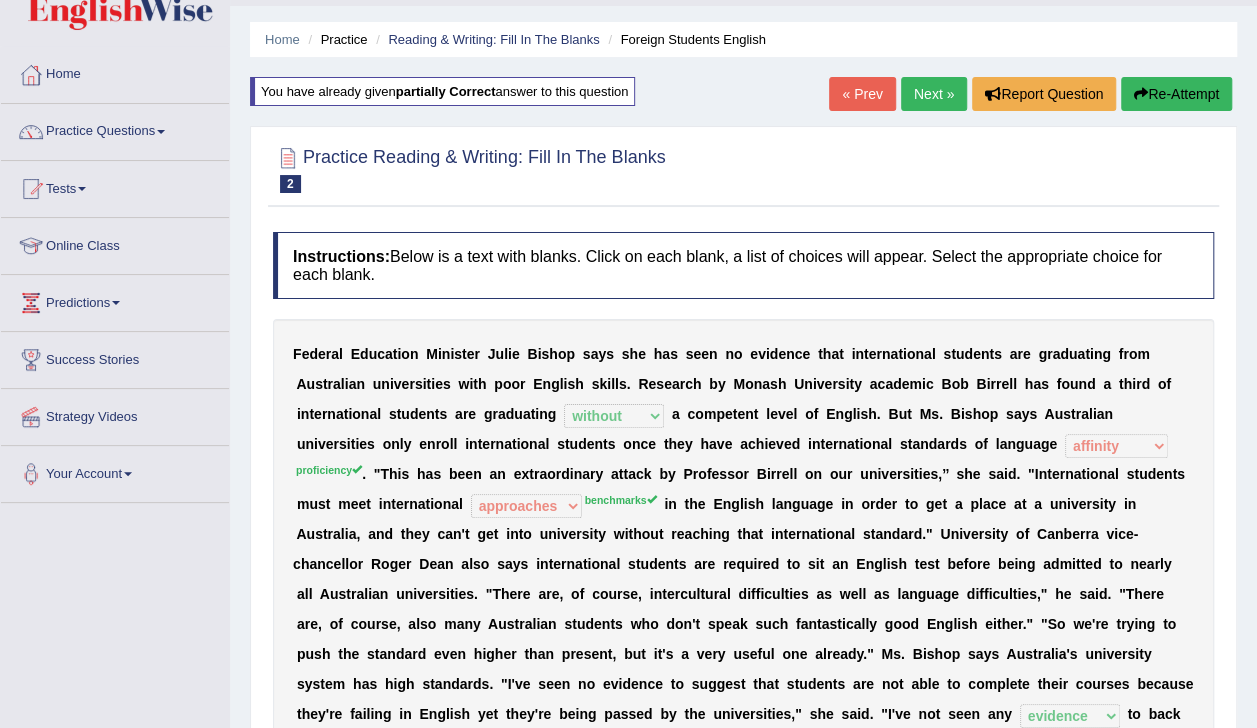scroll, scrollTop: 49, scrollLeft: 0, axis: vertical 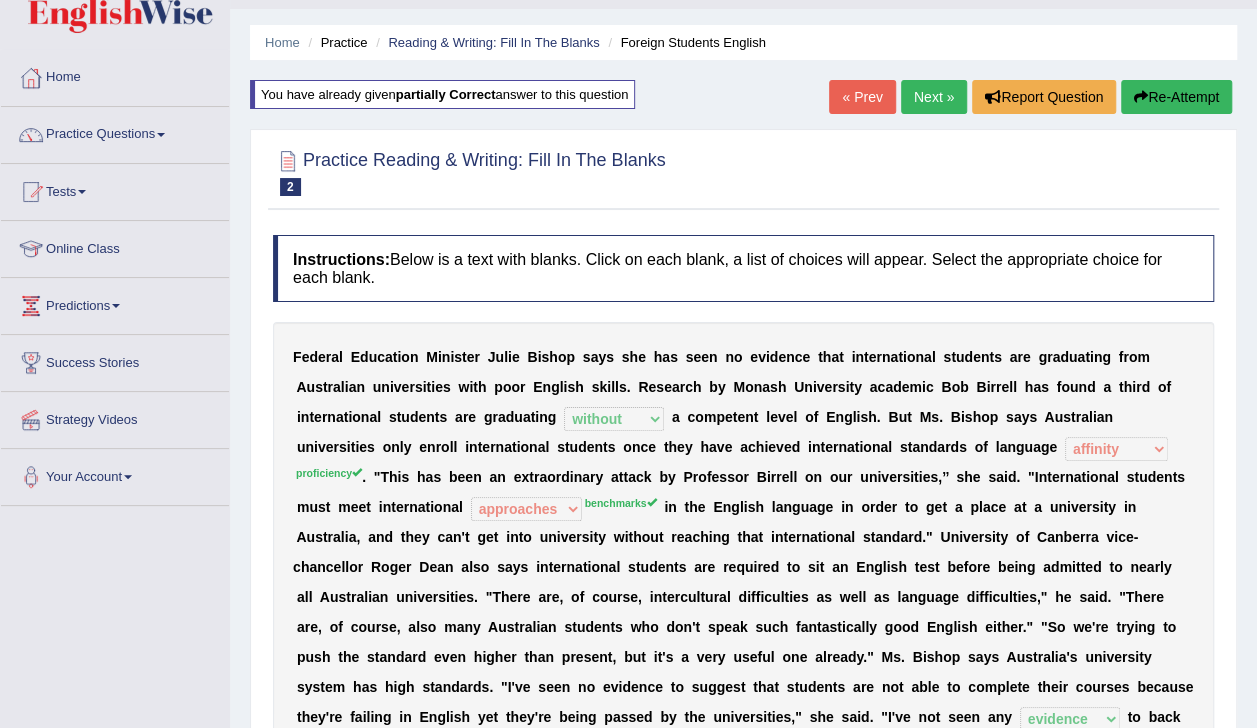 click on "Next »" at bounding box center (934, 97) 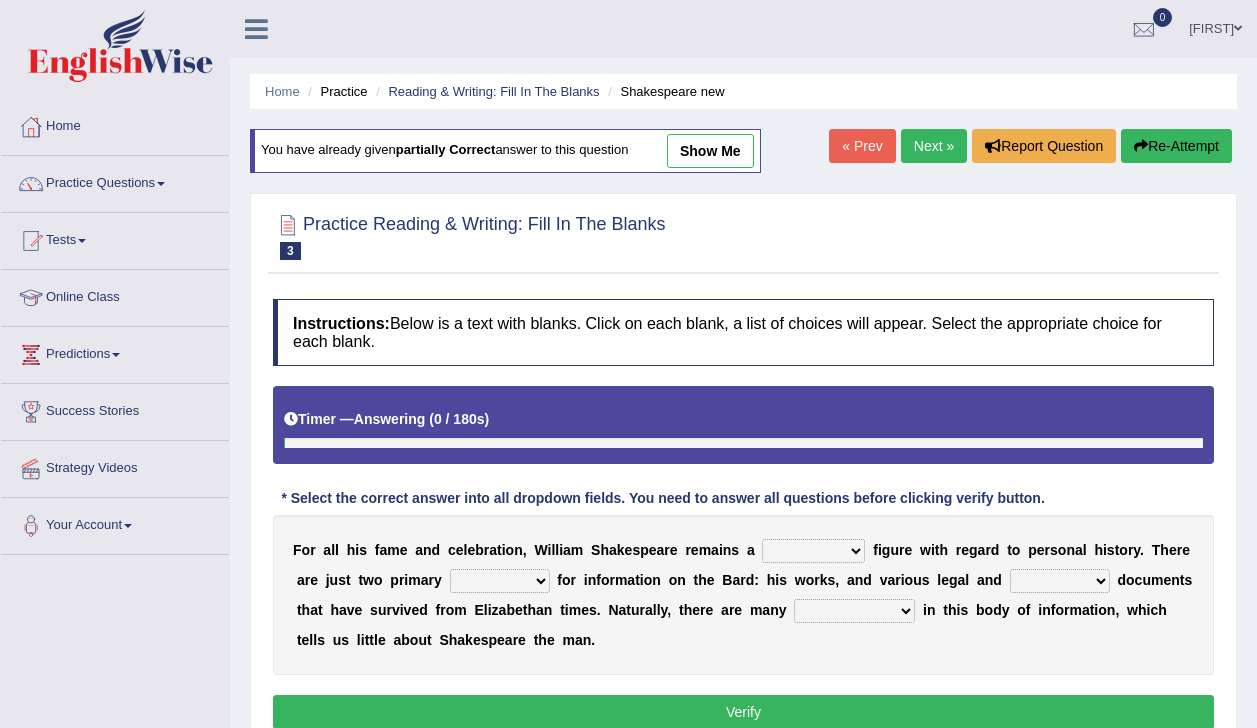 scroll, scrollTop: 0, scrollLeft: 0, axis: both 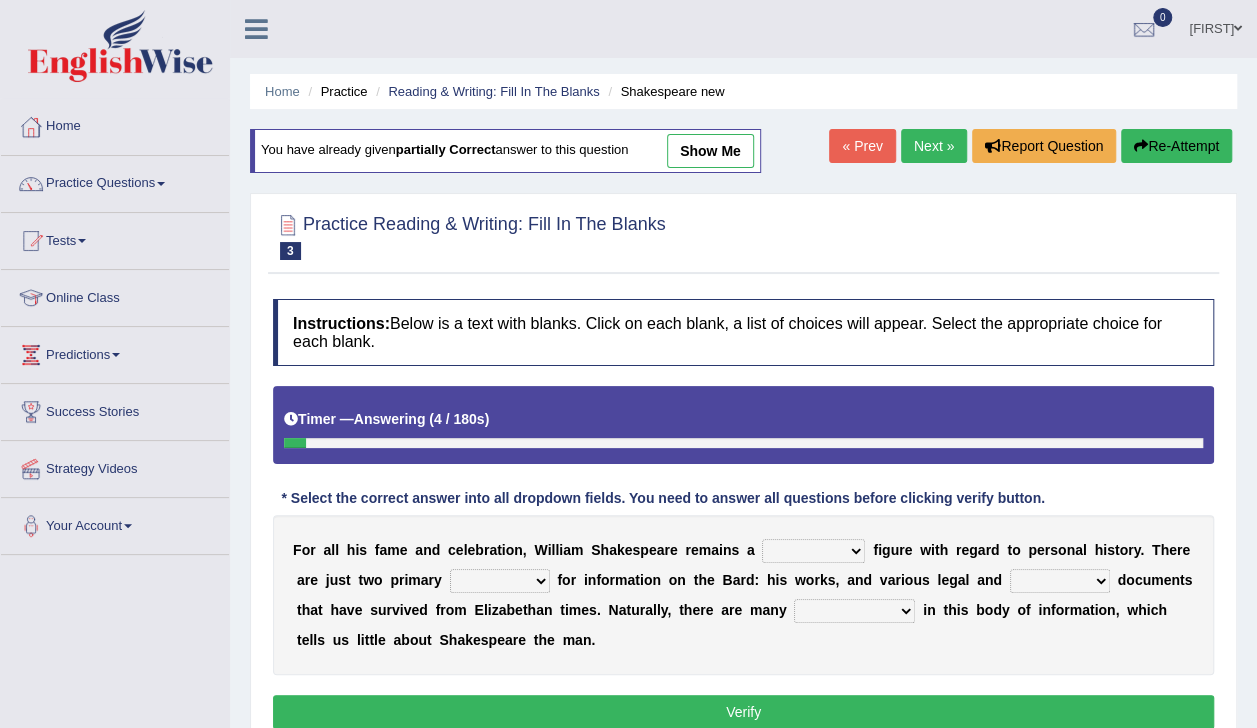 click on "inventive idealistic ridiculous mysterious" at bounding box center [813, 551] 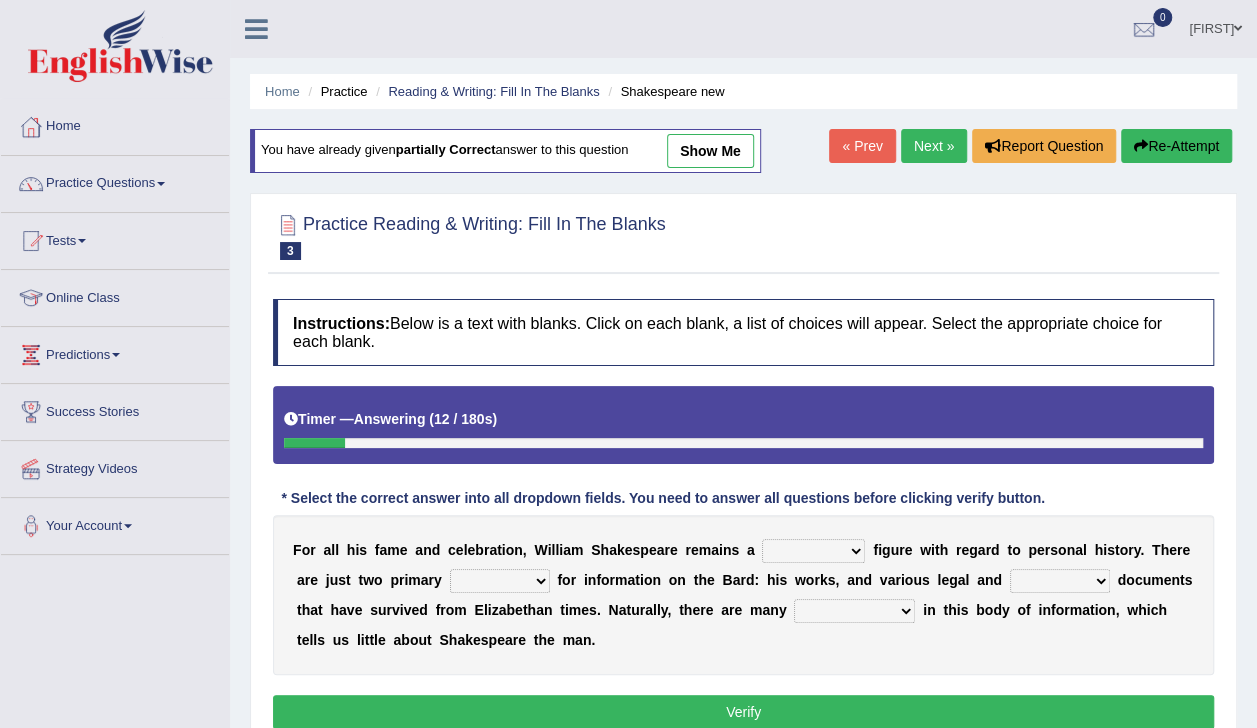 select on "idealistic" 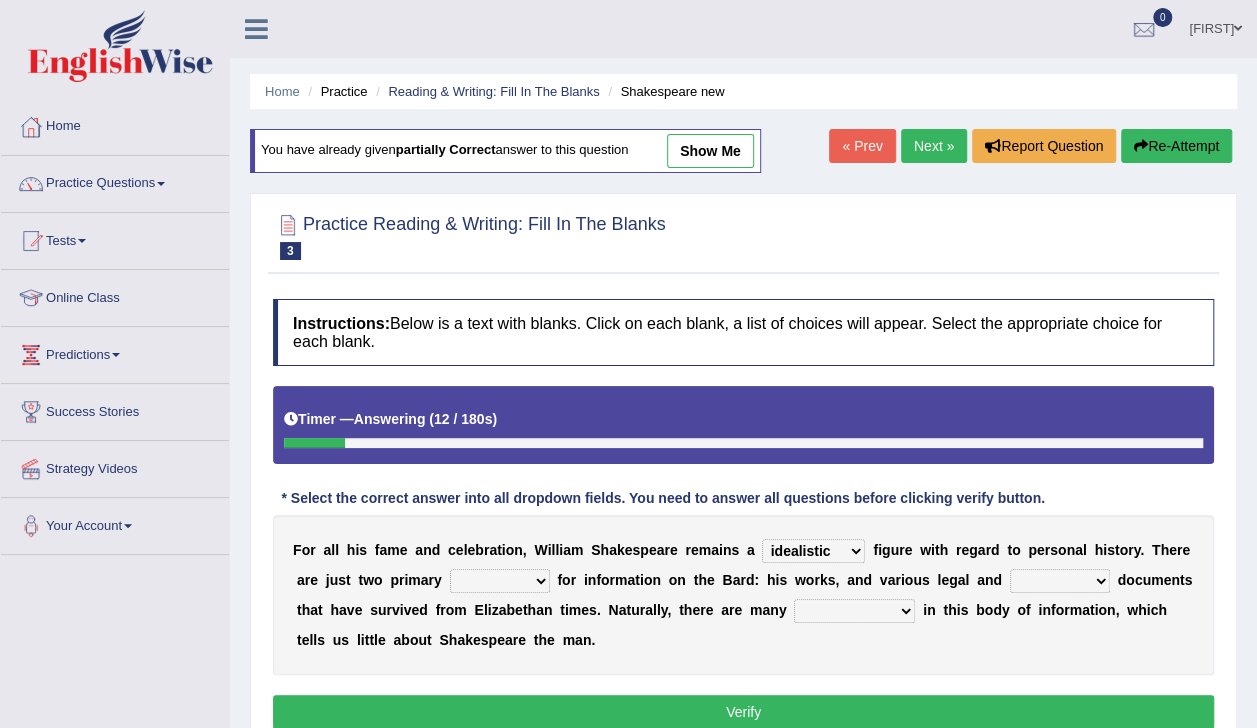 click on "inventive idealistic ridiculous mysterious" at bounding box center [813, 551] 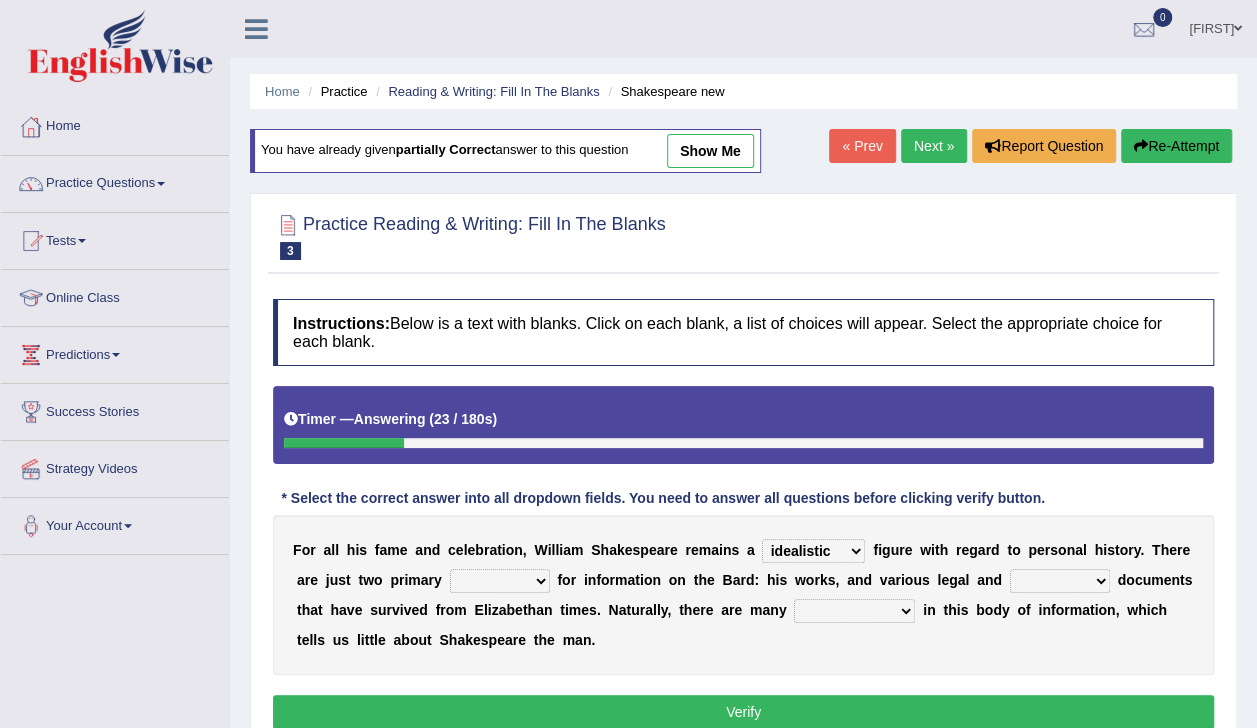 click on "types resources form sources" at bounding box center [500, 581] 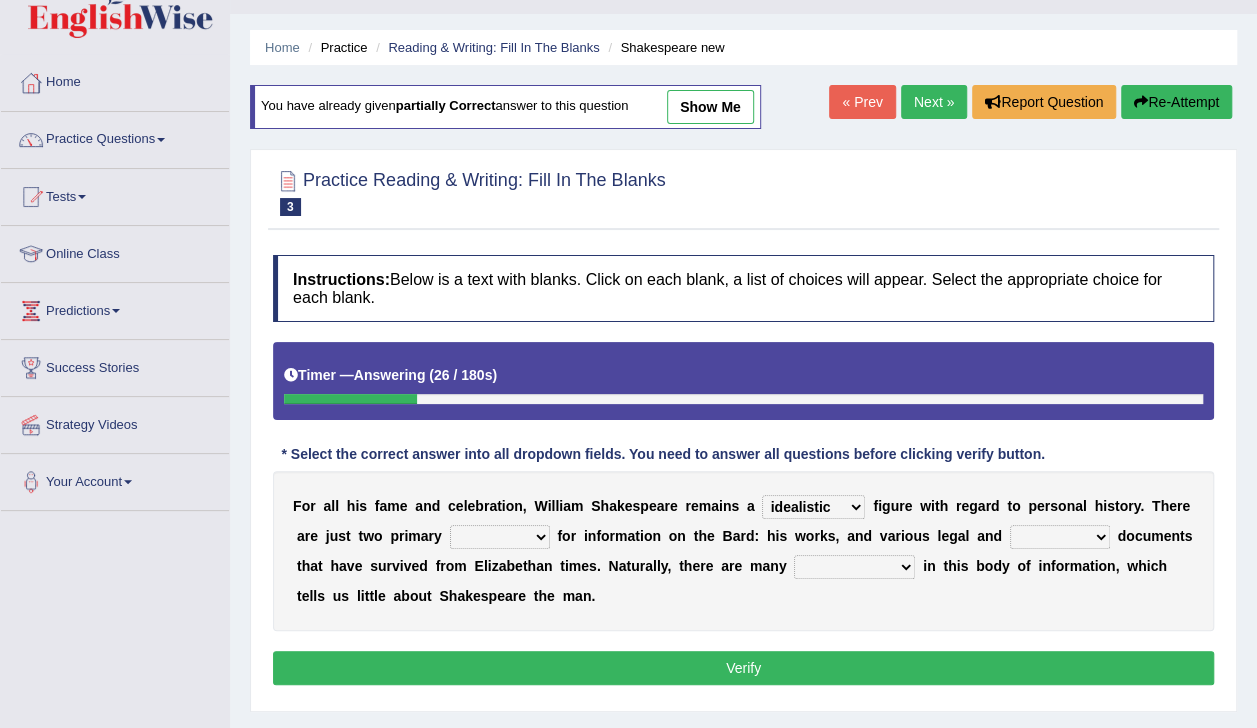 scroll, scrollTop: 45, scrollLeft: 0, axis: vertical 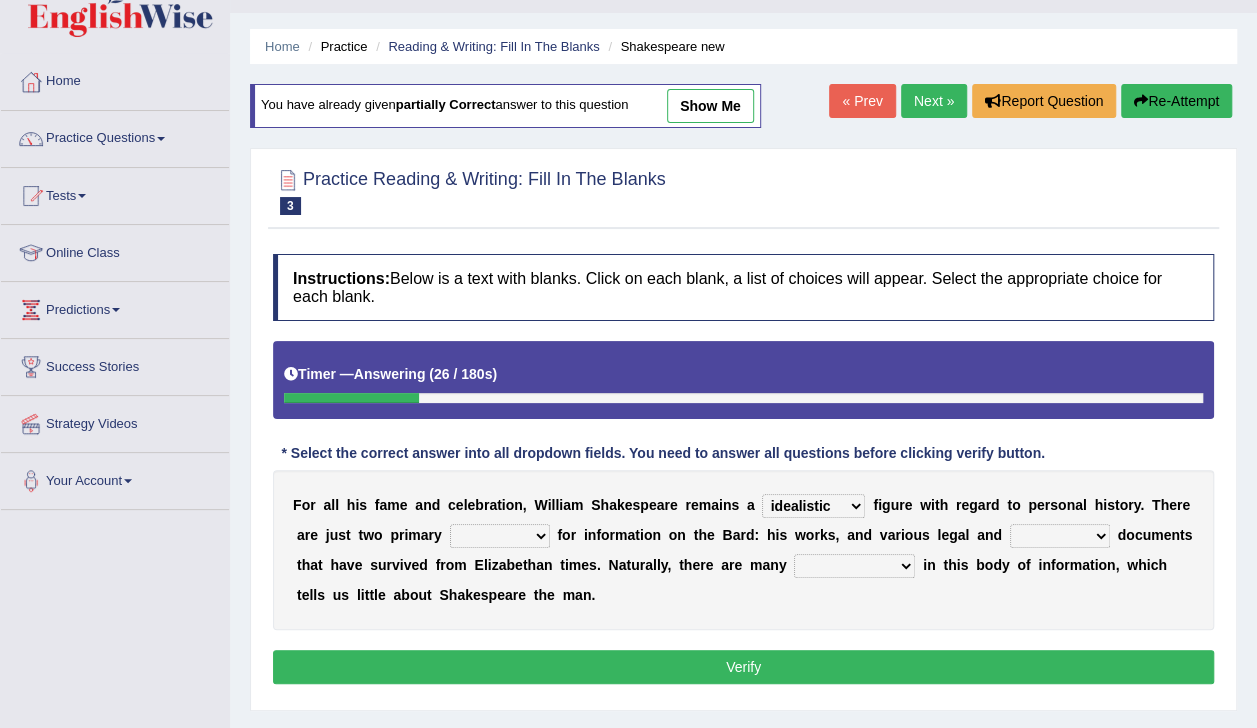 click on "types resources form sources" at bounding box center (500, 536) 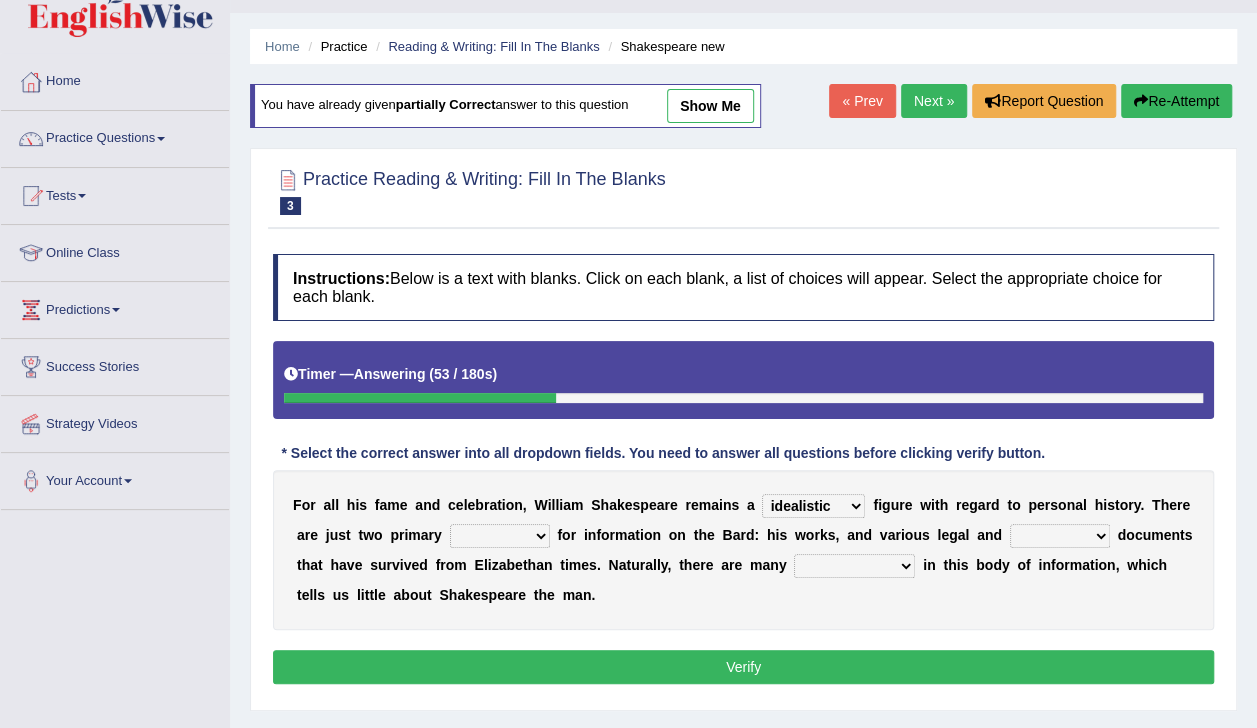 select on "resources" 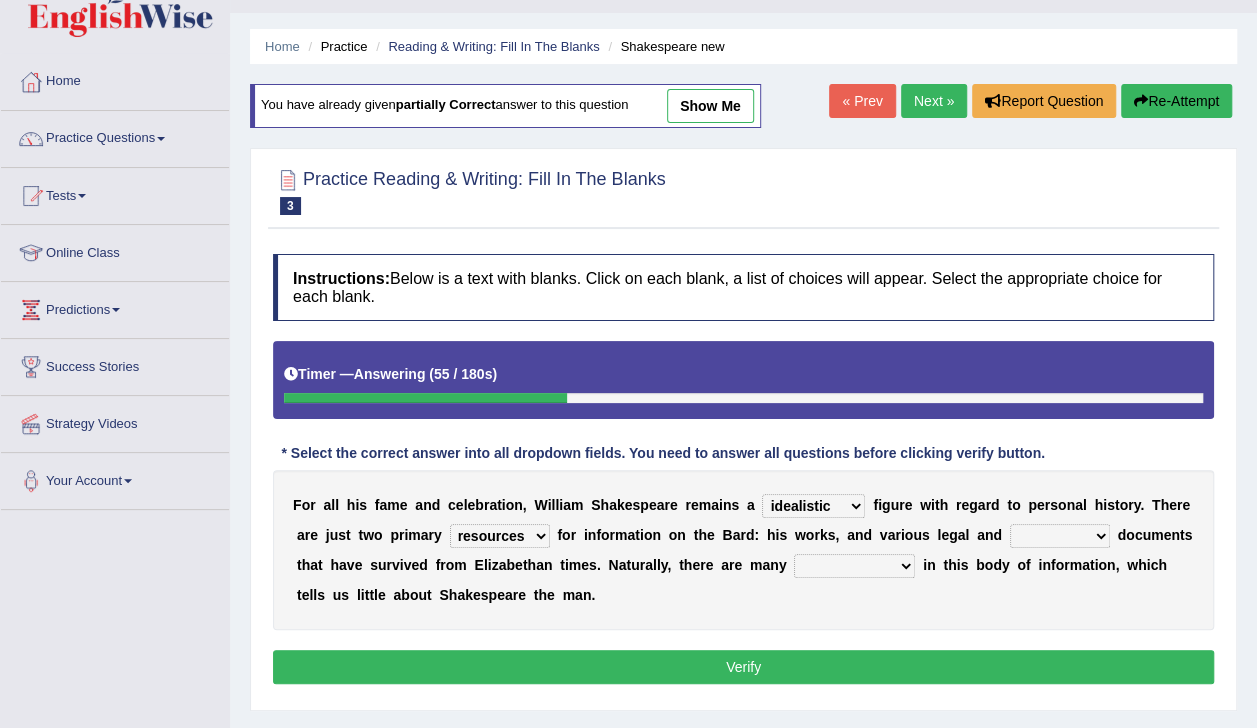 click on "college university private church" at bounding box center [1060, 536] 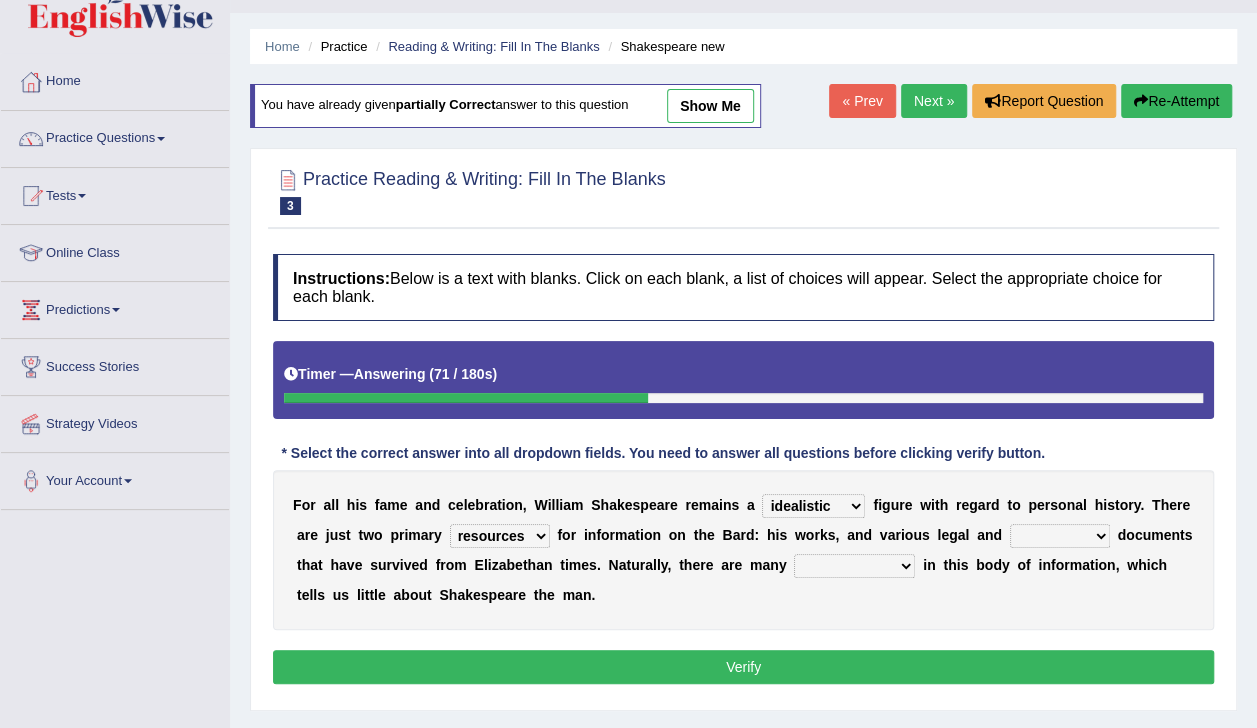 select on "church" 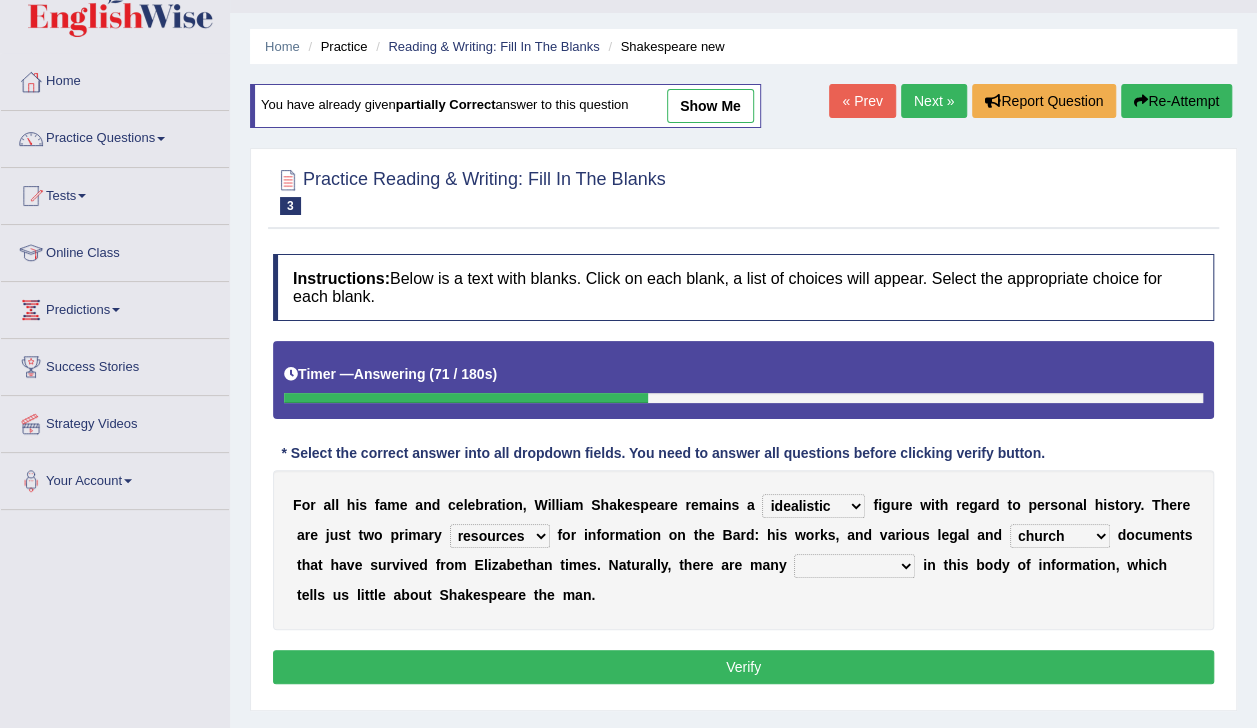 click on "college university private church" at bounding box center [1060, 536] 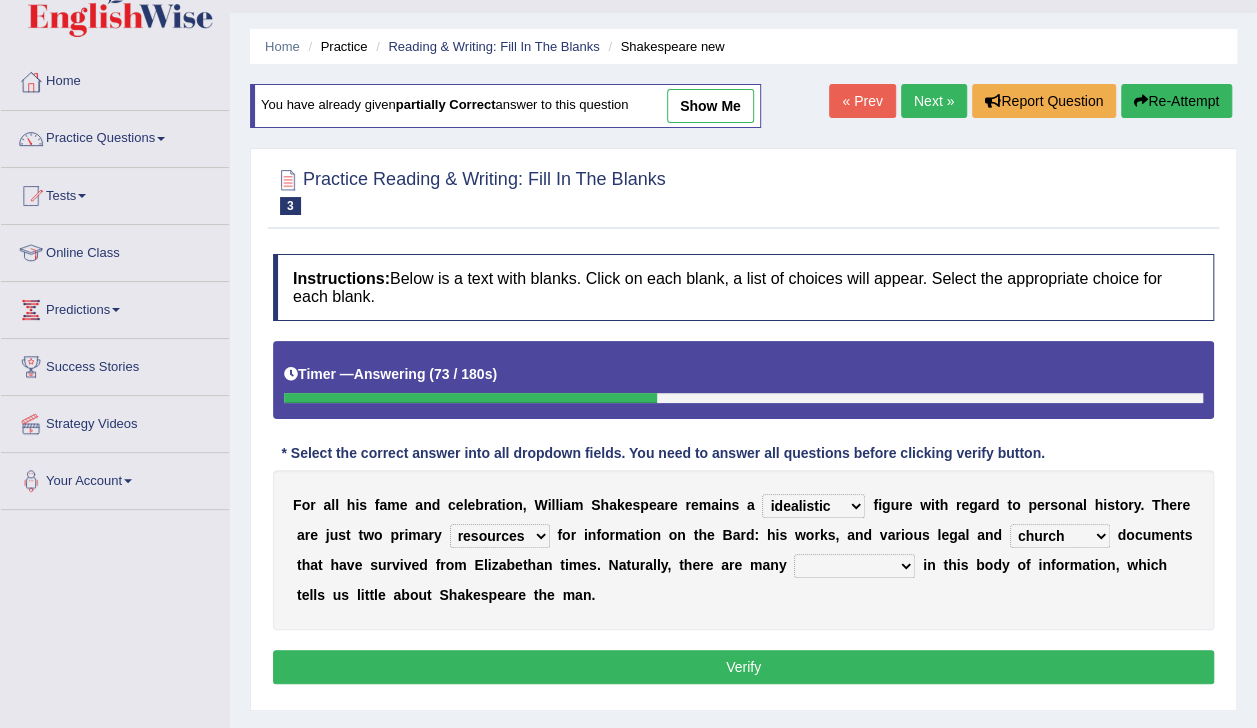 click on "grabs gaps merits achievements" at bounding box center [854, 566] 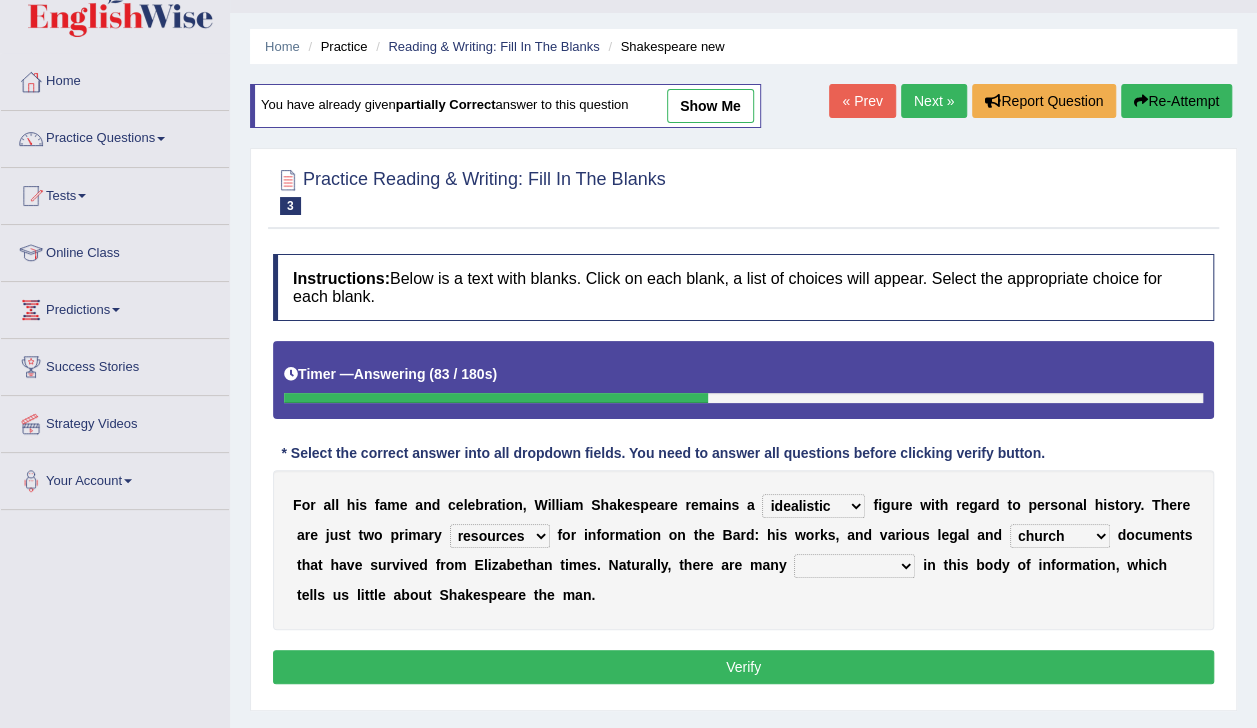 select on "merits" 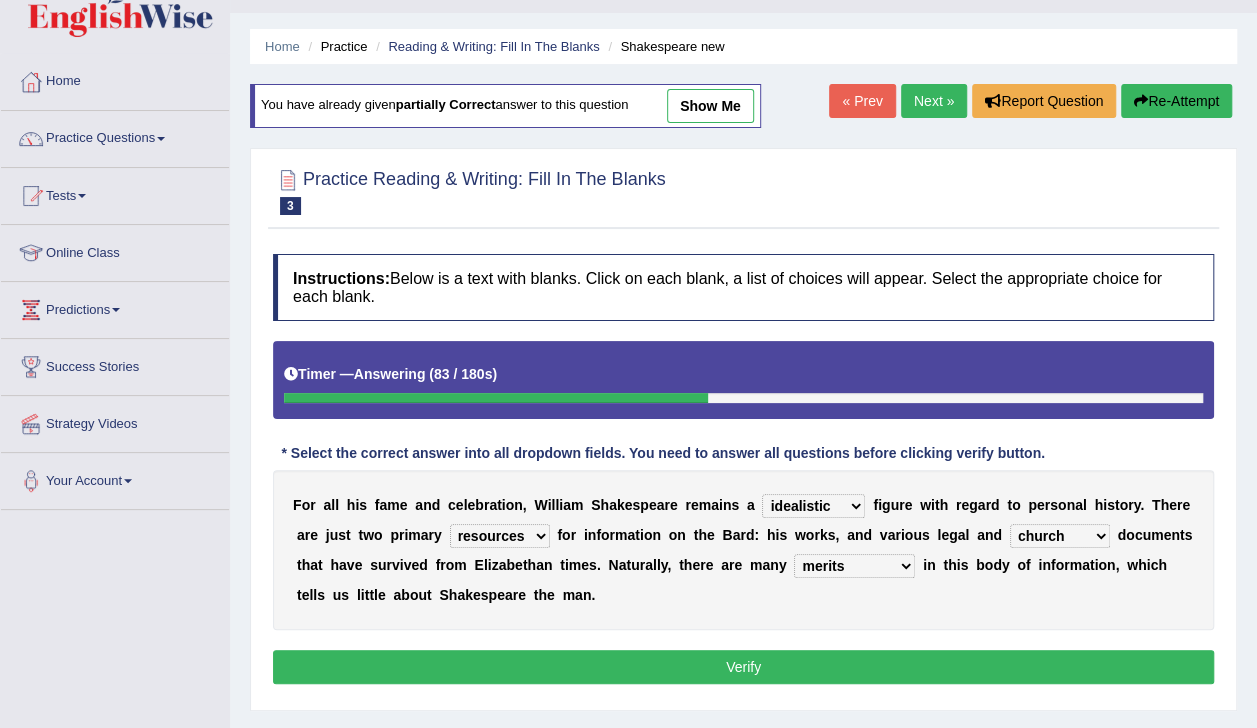 click on "grabs gaps merits achievements" at bounding box center [854, 566] 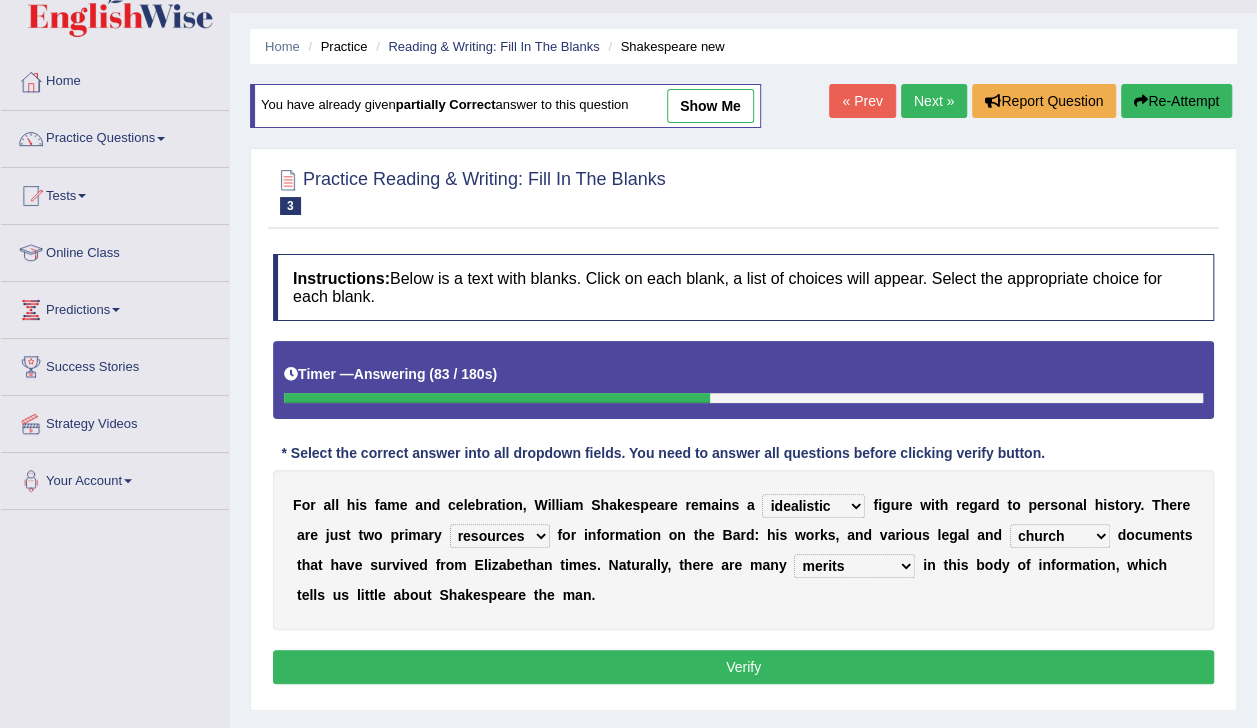 click on "Verify" at bounding box center (743, 667) 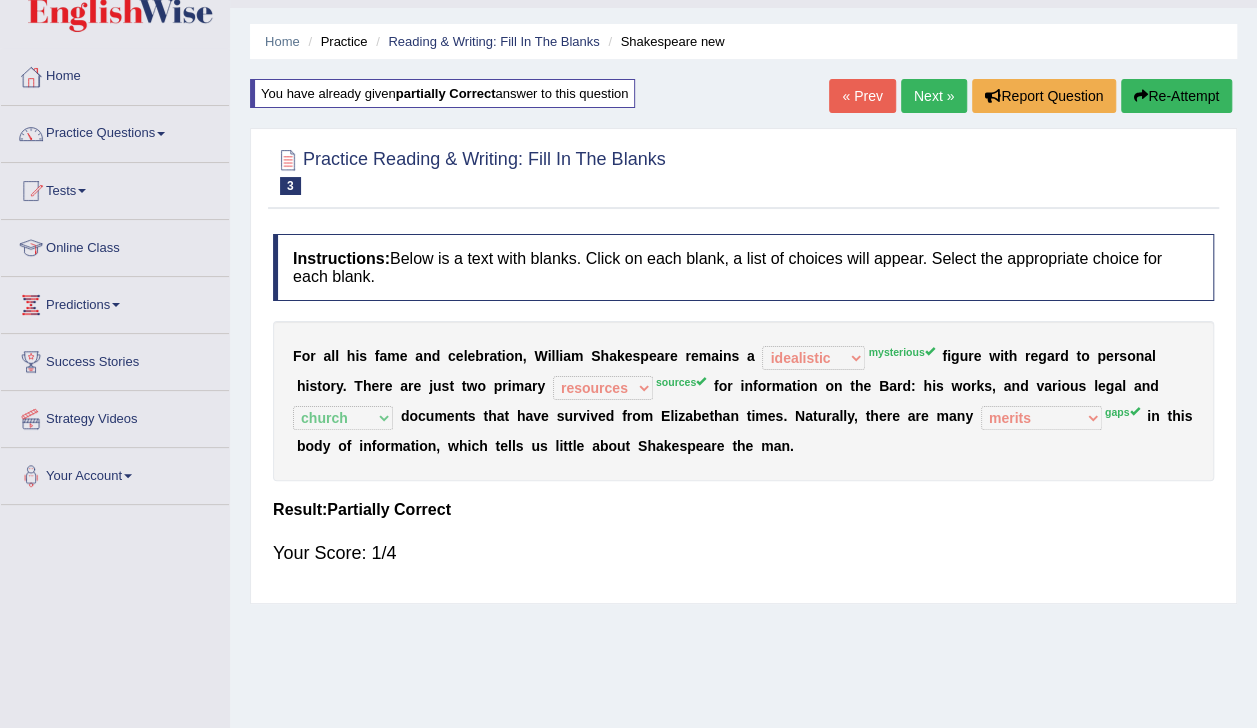 scroll, scrollTop: 45, scrollLeft: 0, axis: vertical 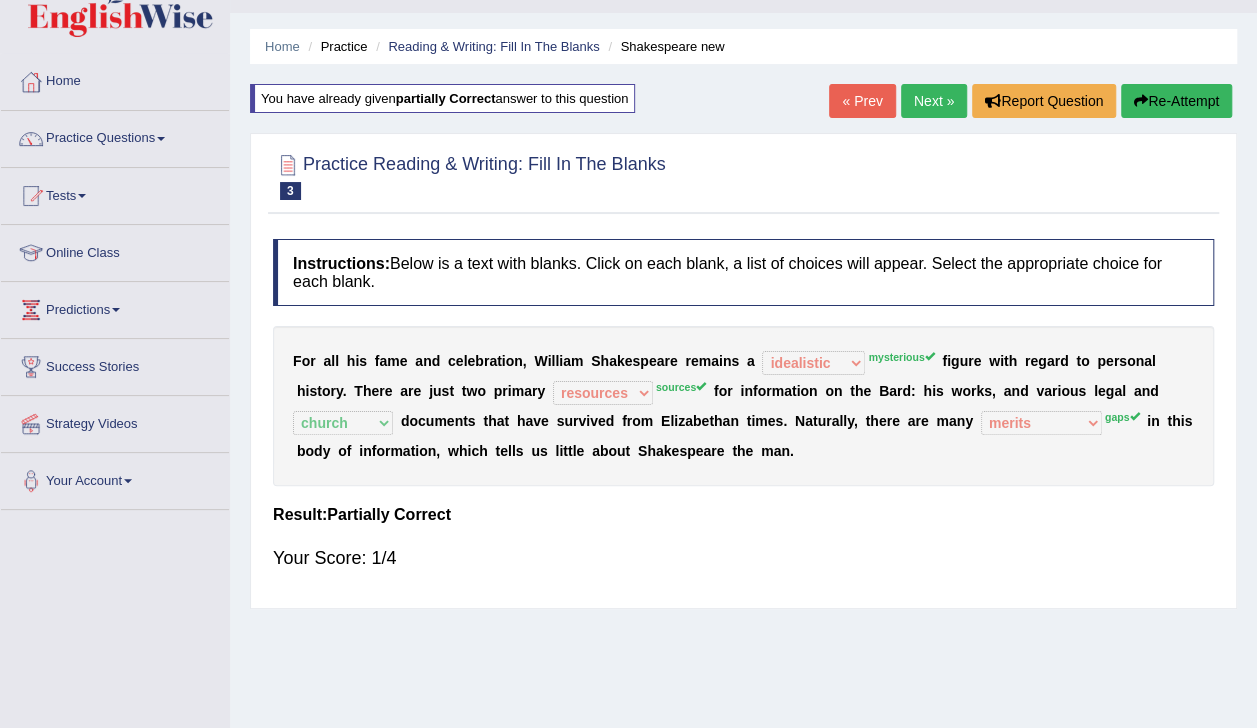 click on "Next »" at bounding box center (934, 101) 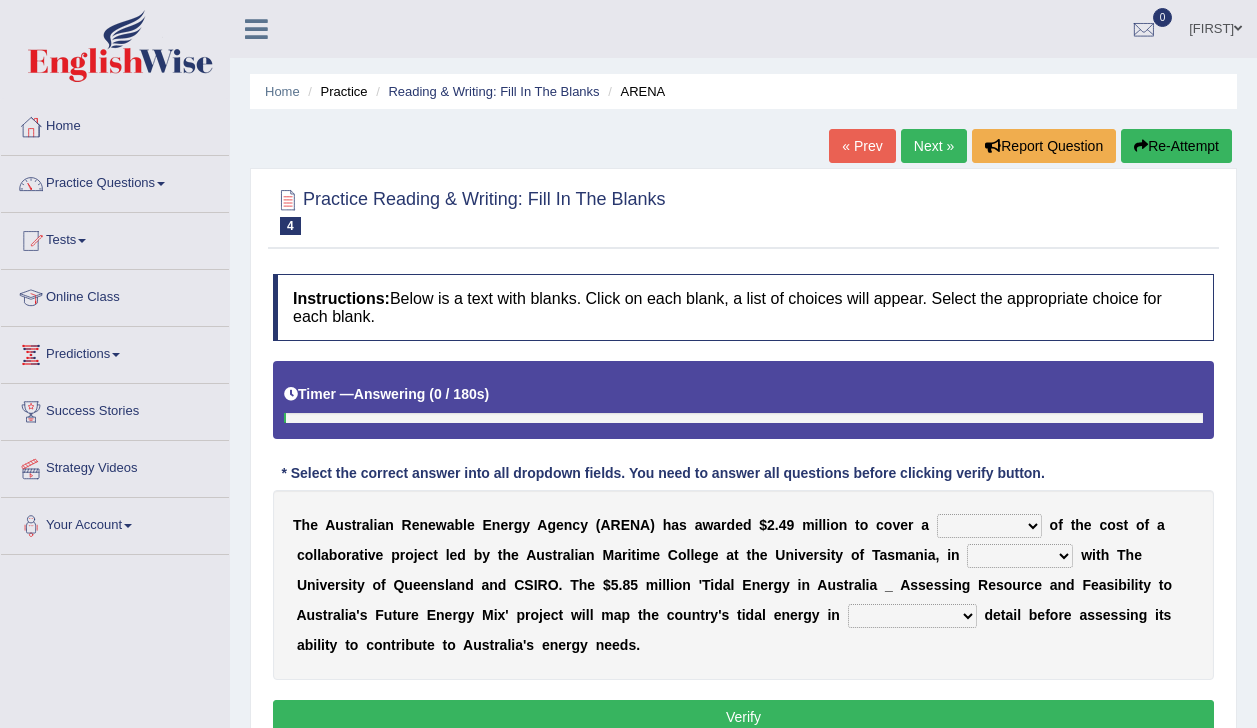 scroll, scrollTop: 0, scrollLeft: 0, axis: both 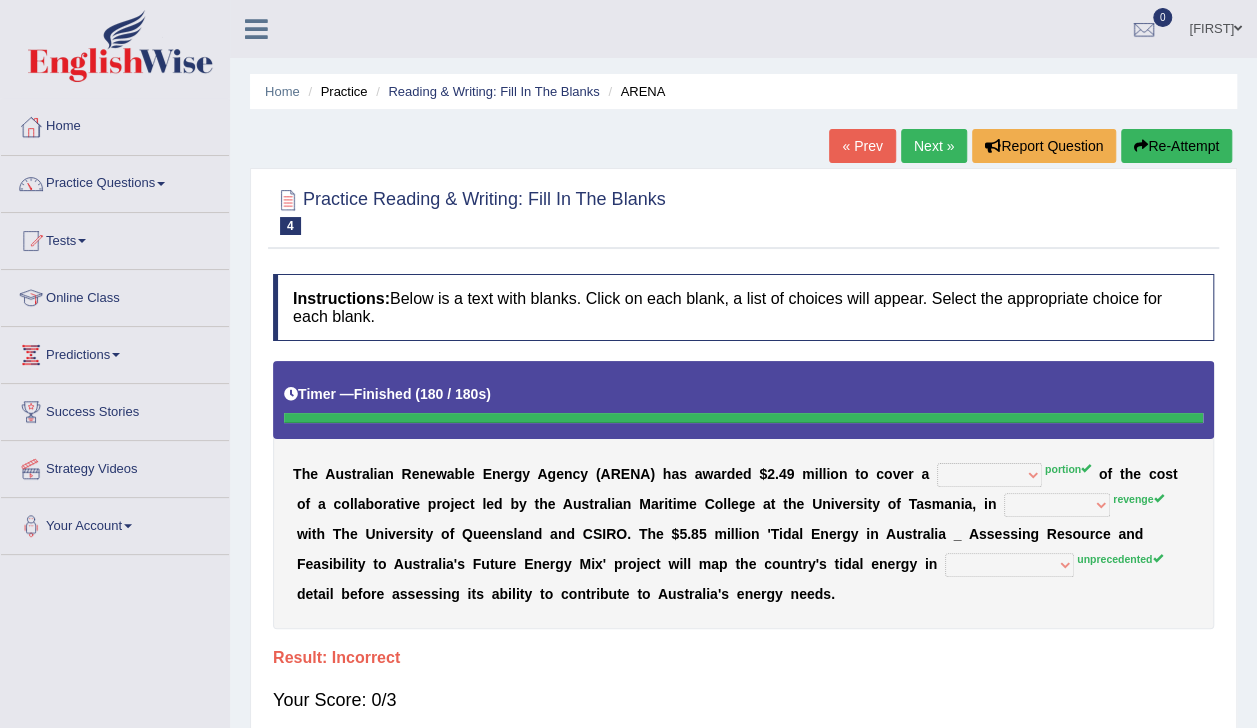 click on "Next »" at bounding box center [934, 146] 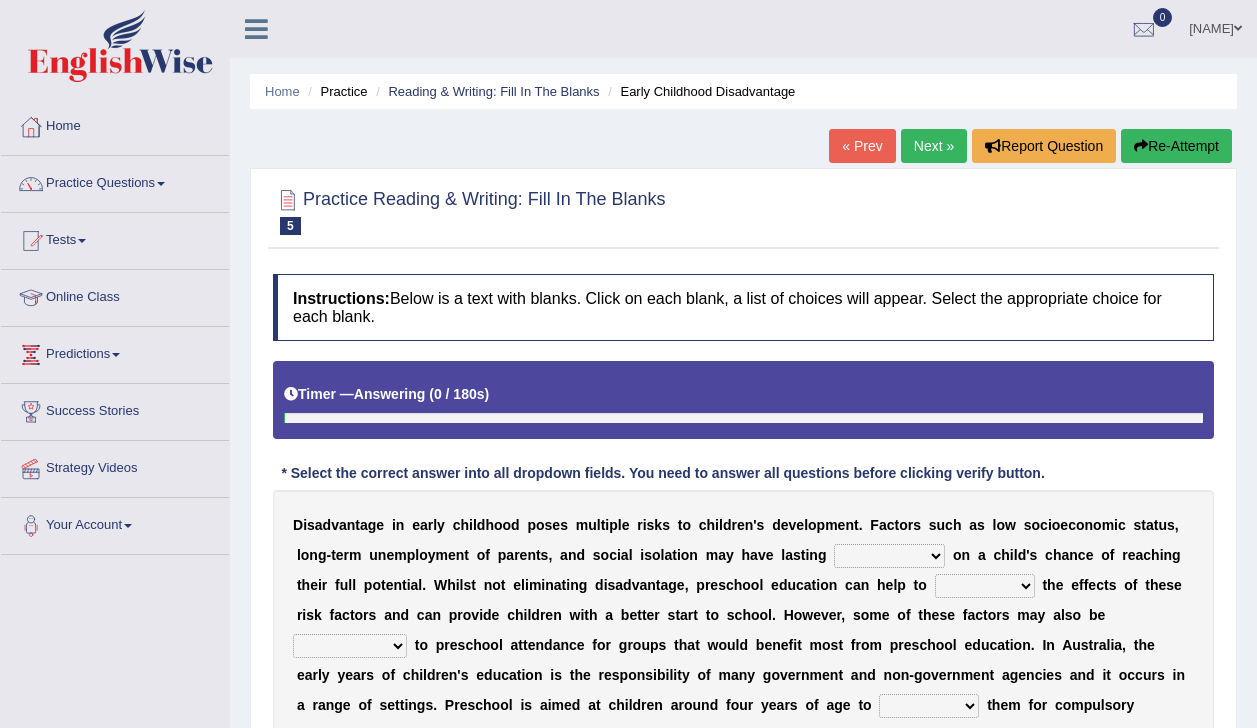 scroll, scrollTop: 0, scrollLeft: 0, axis: both 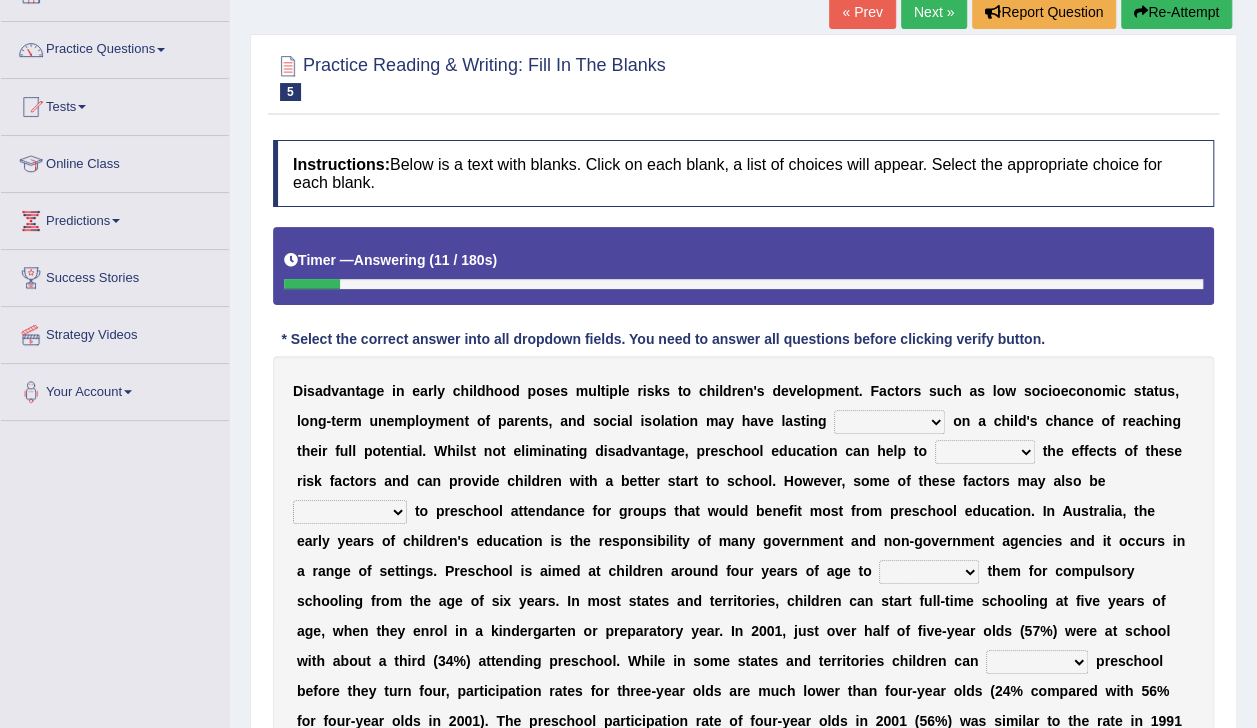 click on "lessen hold hoist promote" at bounding box center [985, 452] 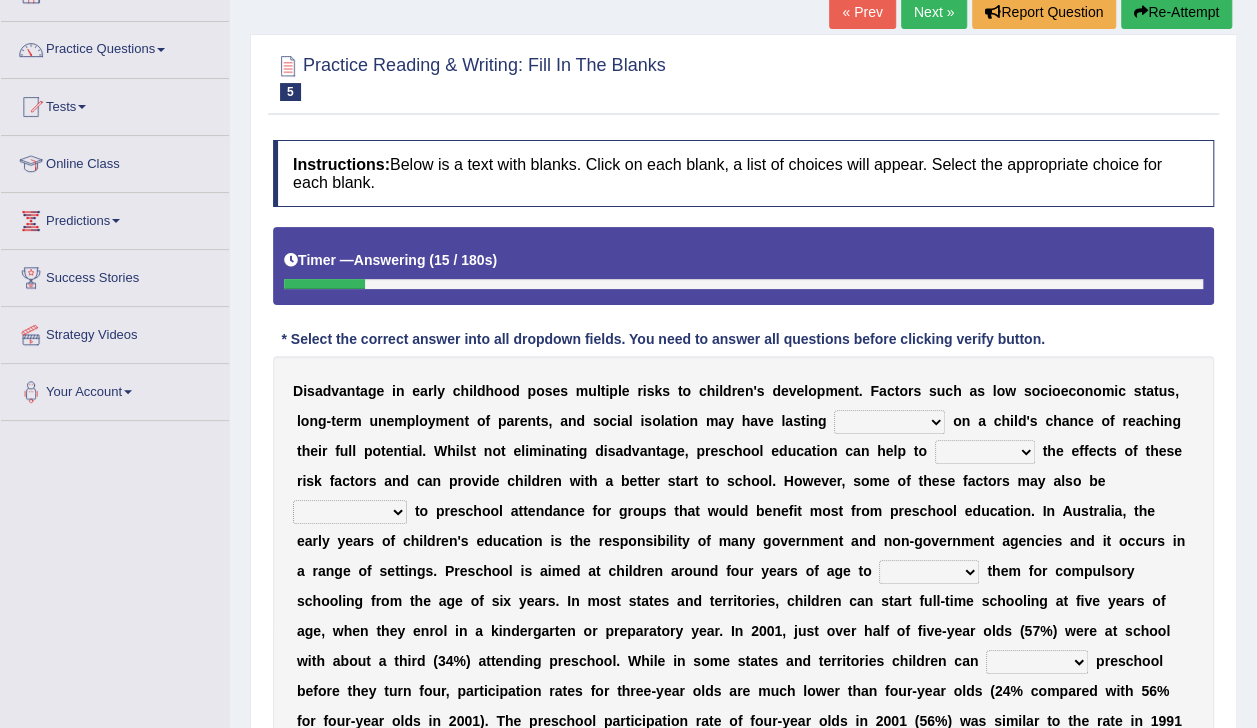 scroll, scrollTop: 0, scrollLeft: 0, axis: both 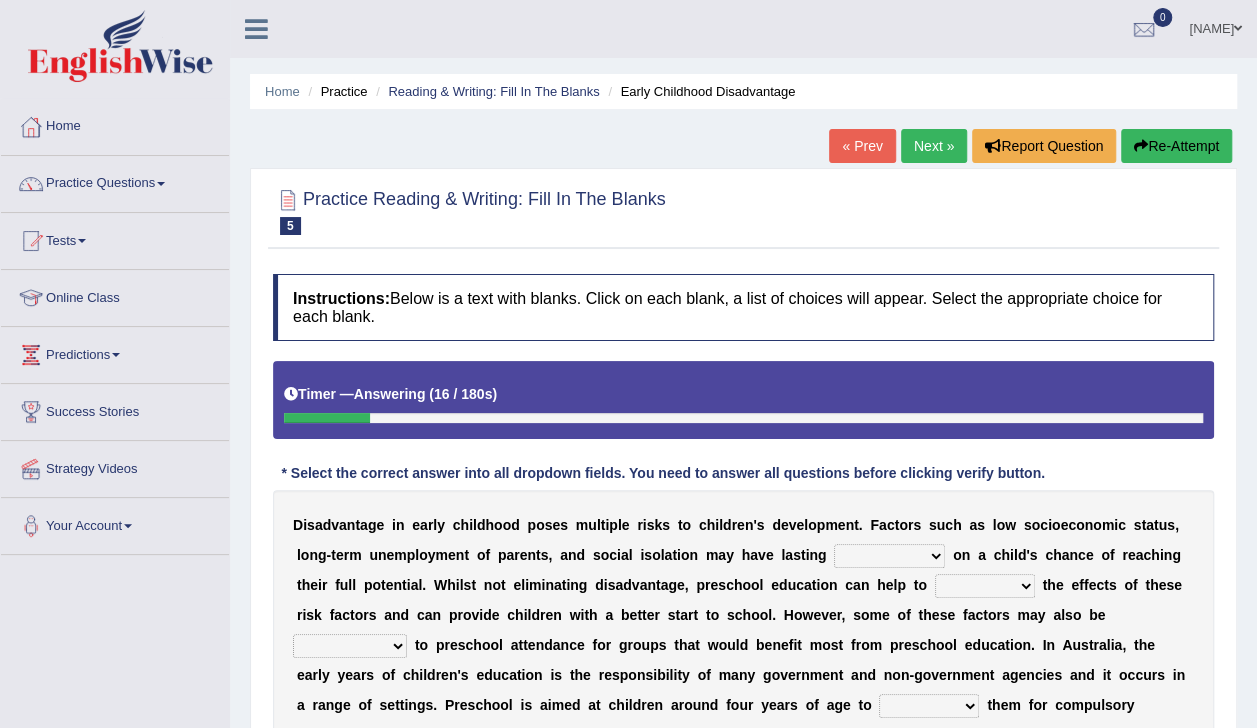 click on "« Prev" at bounding box center [862, 146] 